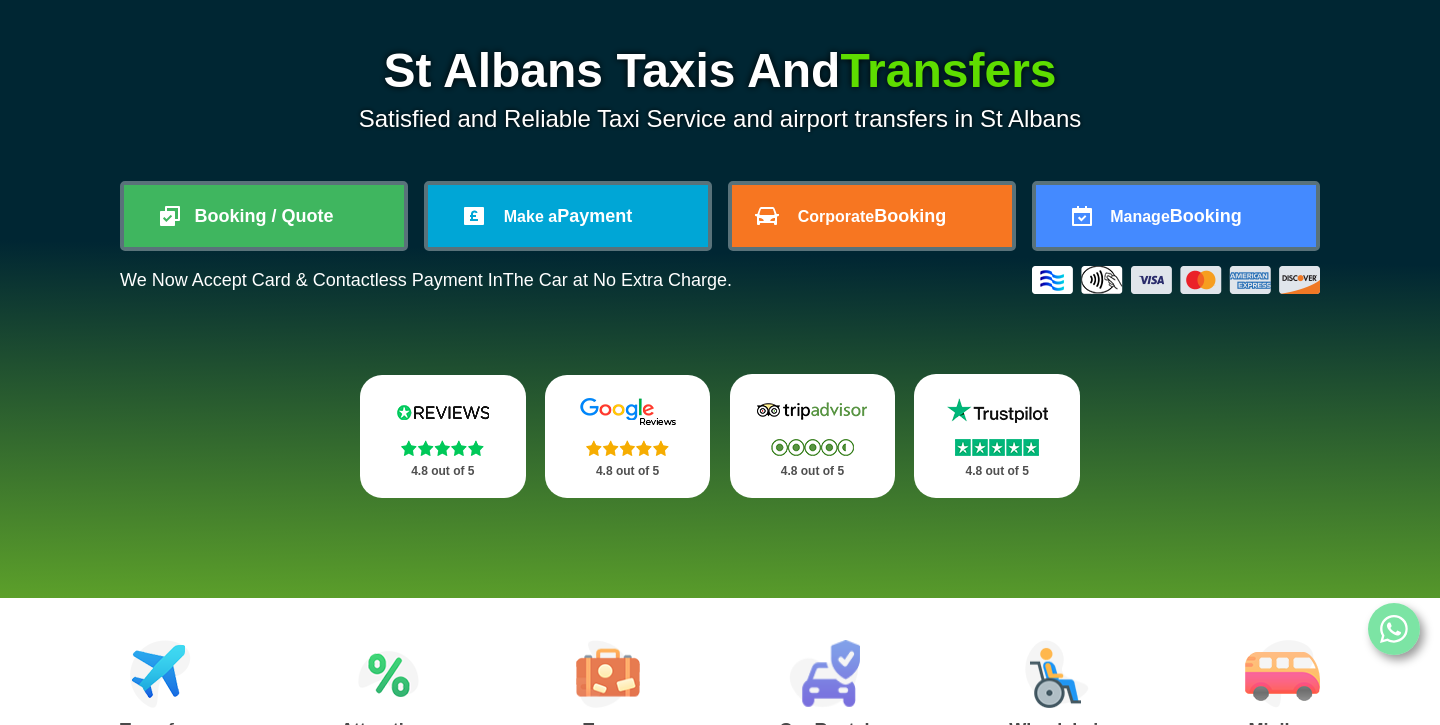 scroll, scrollTop: 240, scrollLeft: 0, axis: vertical 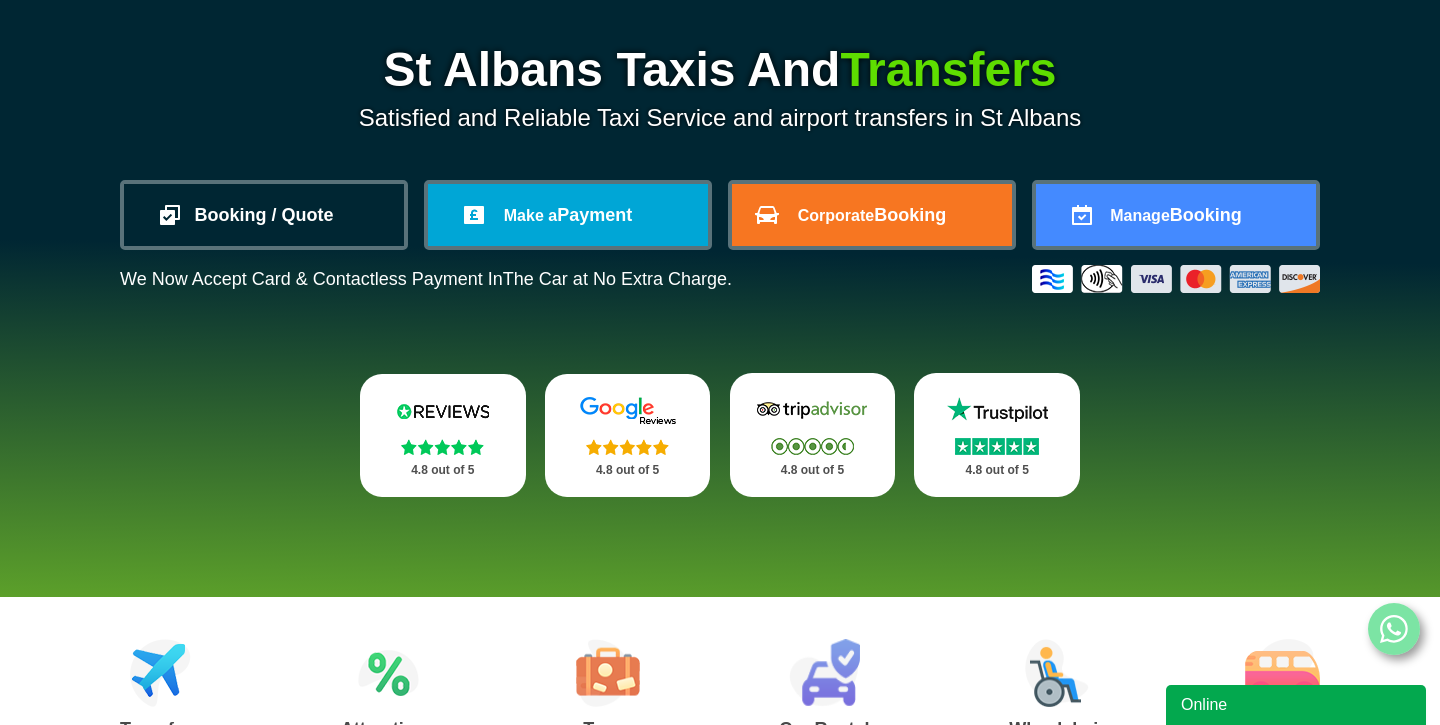 click on "Booking / Quote" at bounding box center (264, 215) 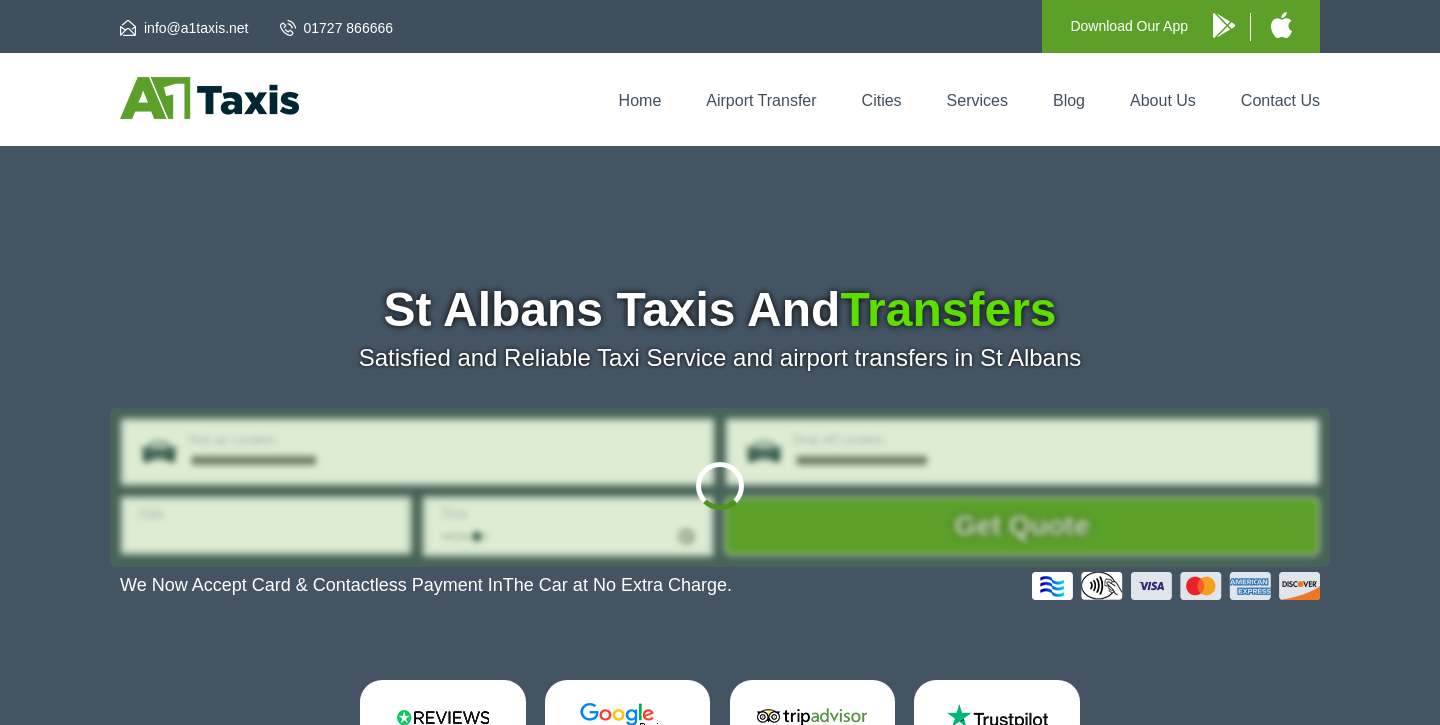 scroll, scrollTop: 0, scrollLeft: 0, axis: both 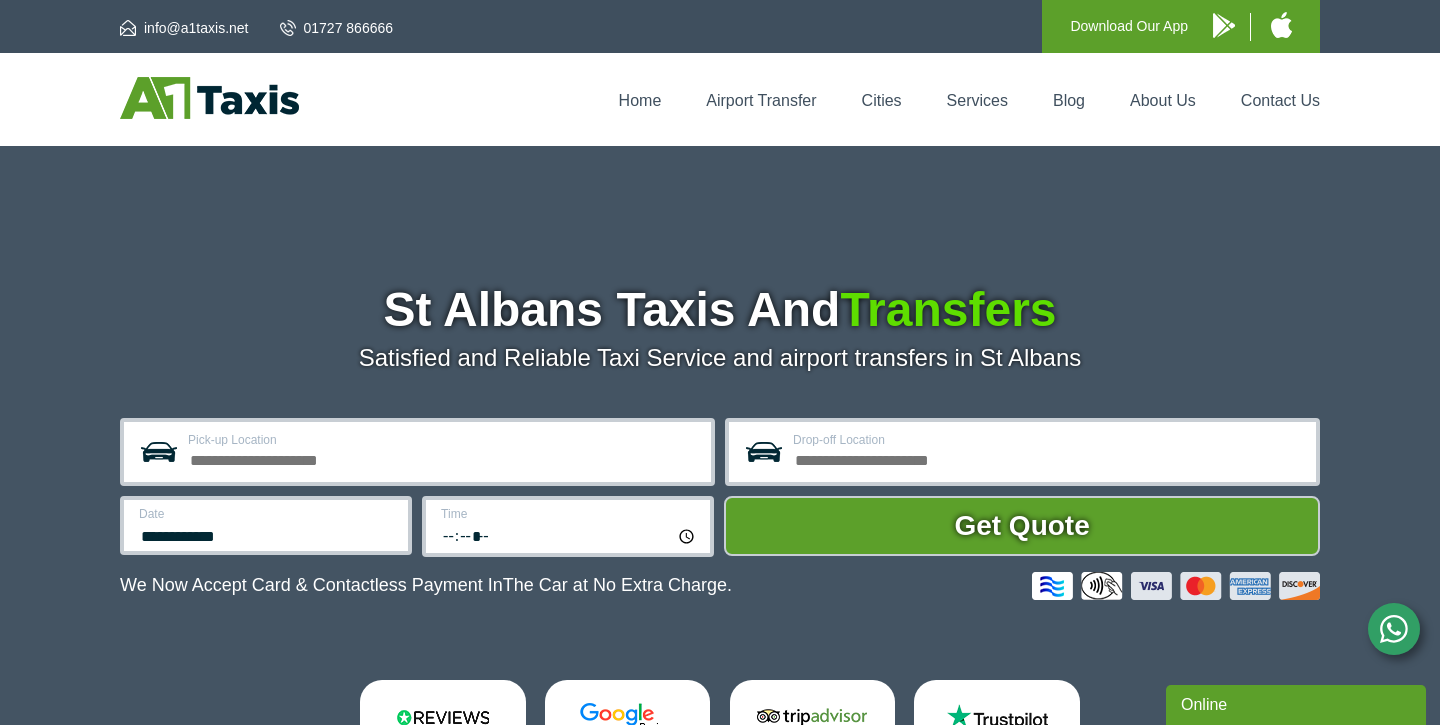 click on "Pick-up Location" at bounding box center [443, 458] 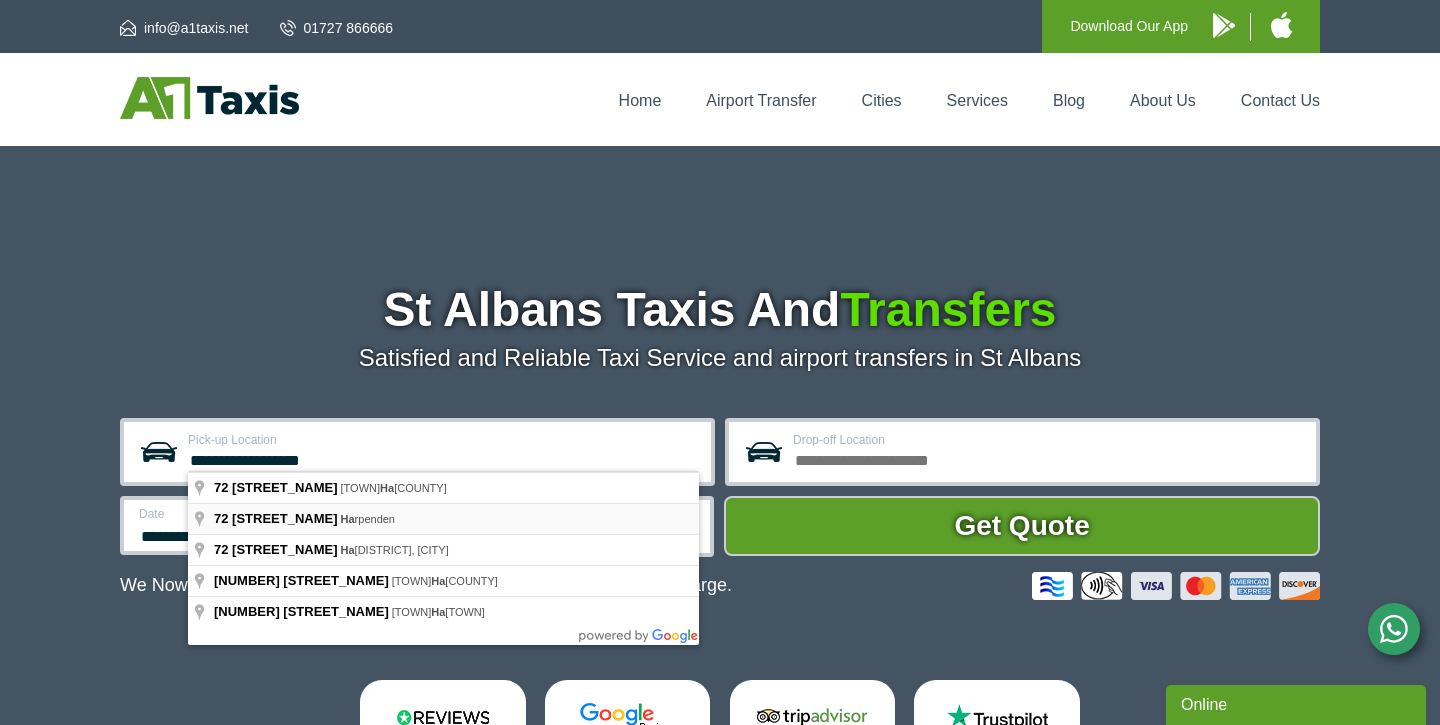 type on "**********" 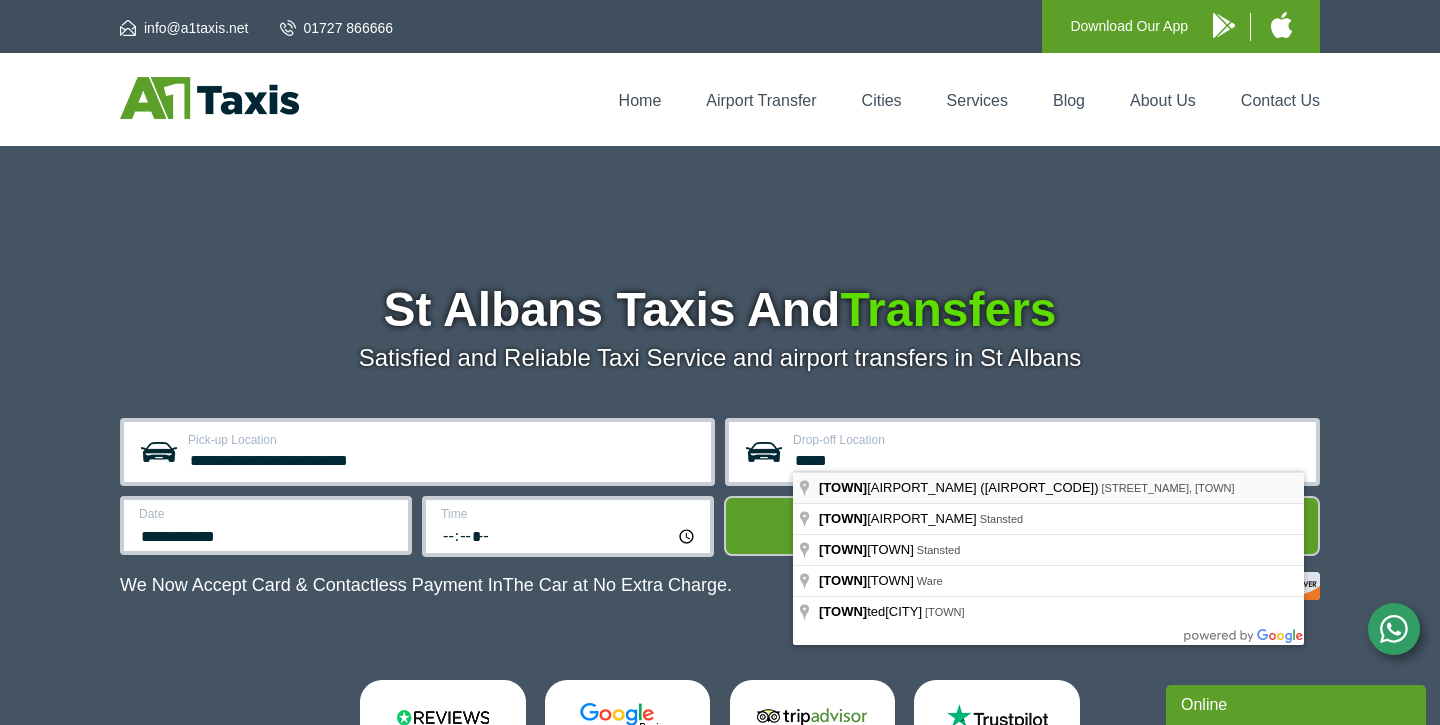 type on "**********" 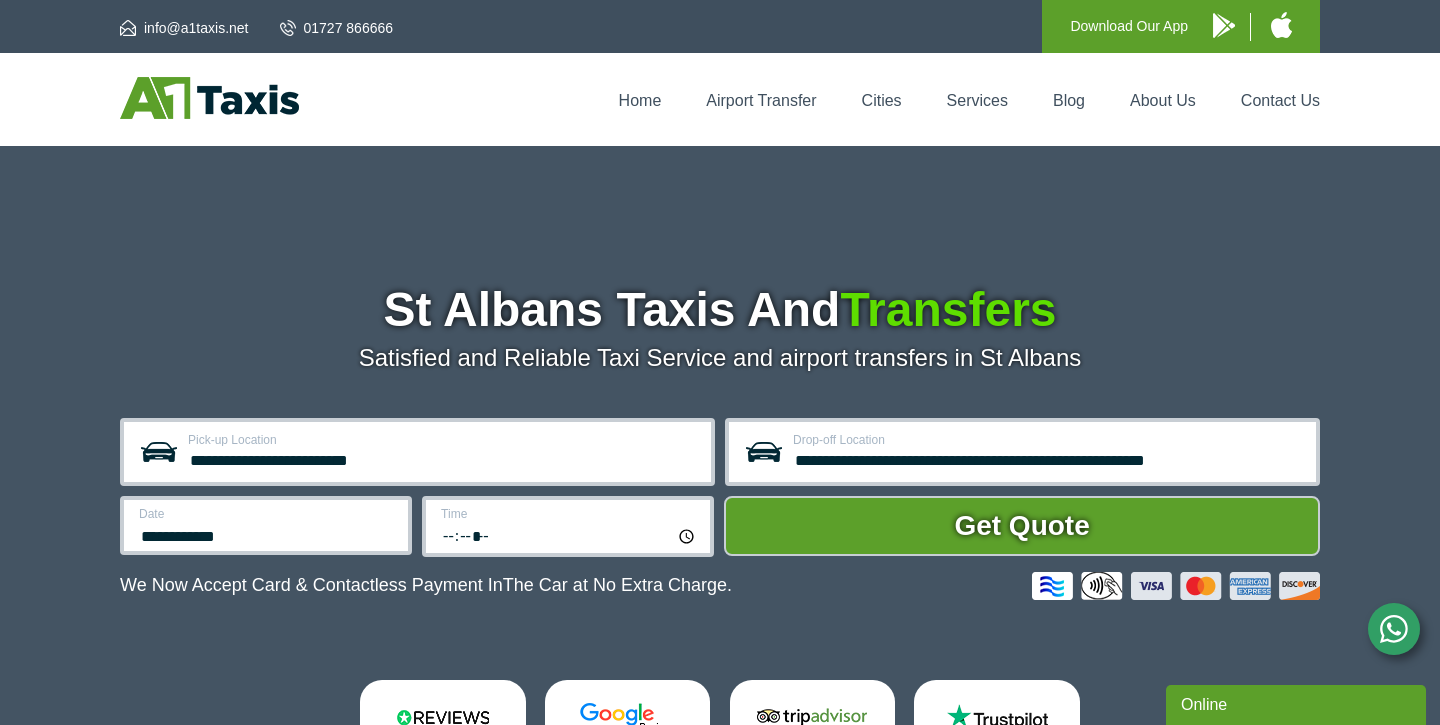 click on "**********" at bounding box center [266, 525] 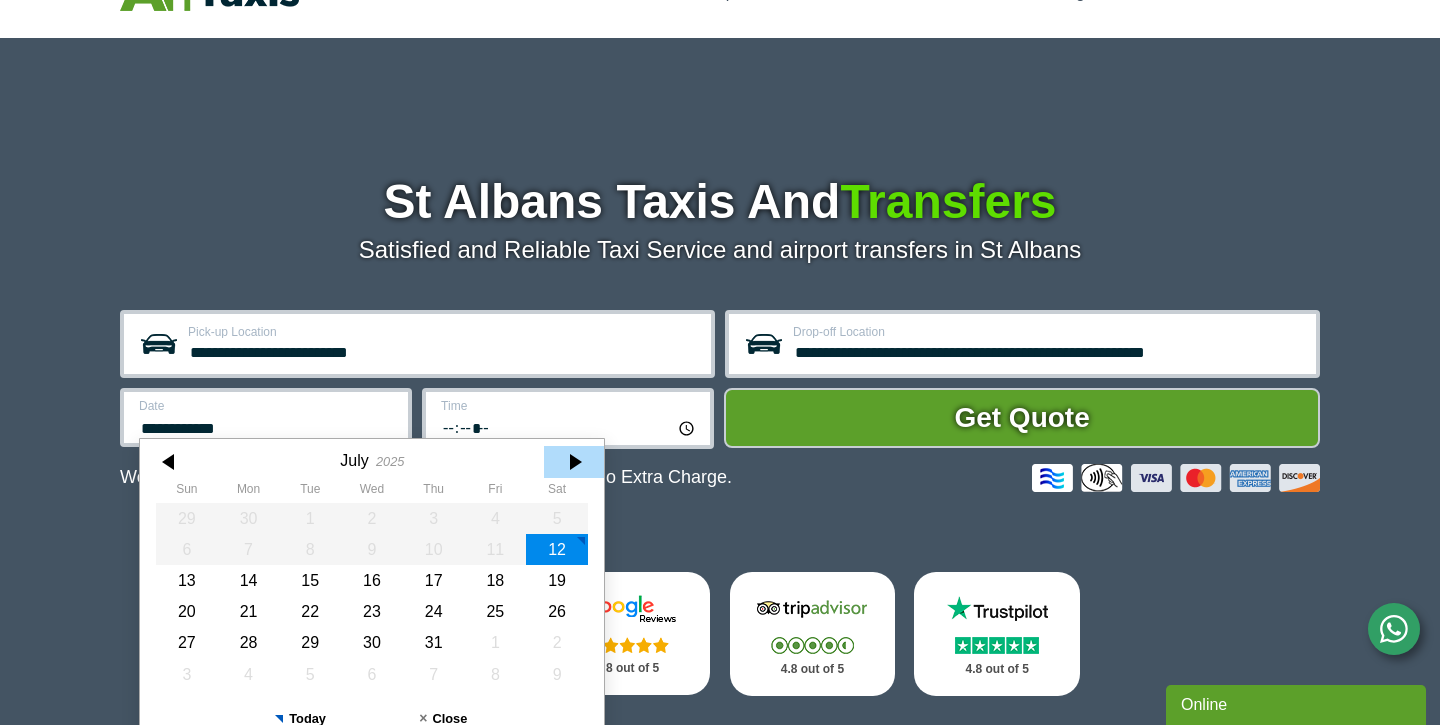 click at bounding box center (574, 462) 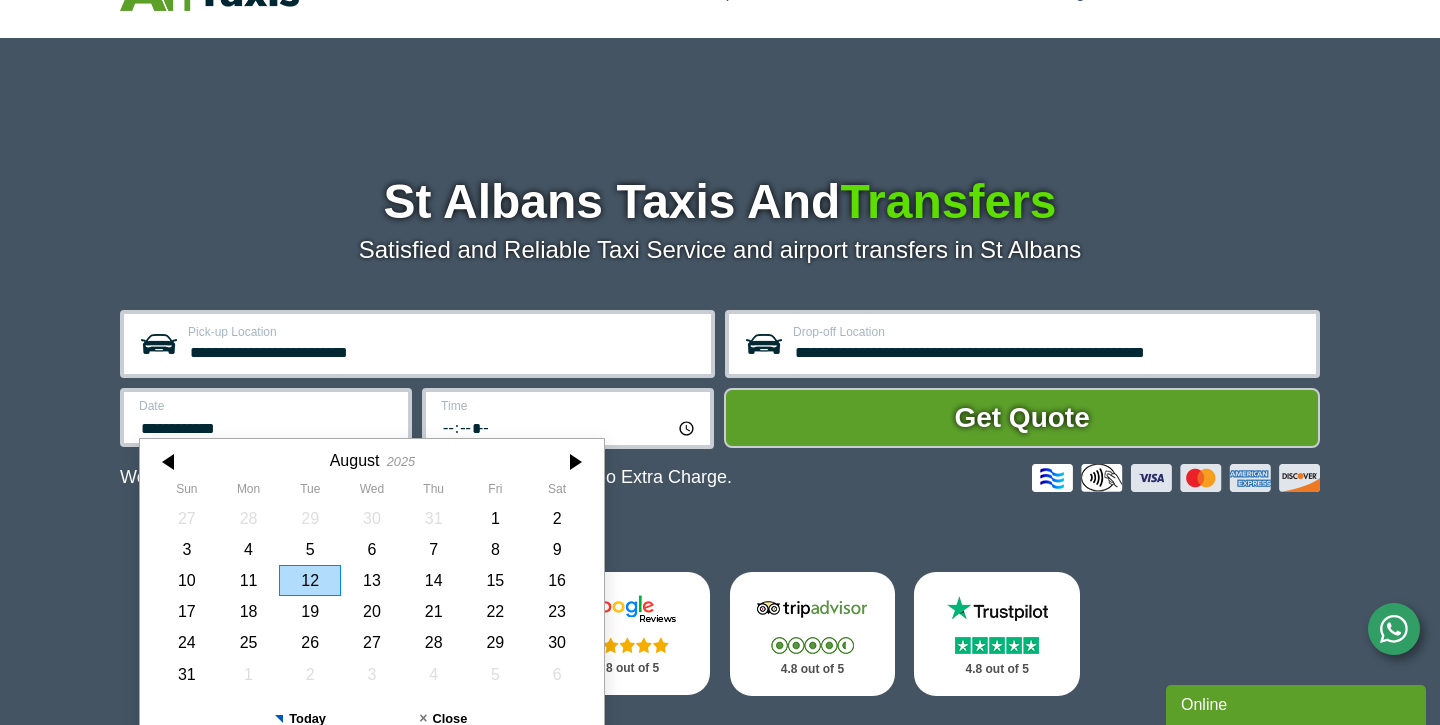 click at bounding box center [574, 462] 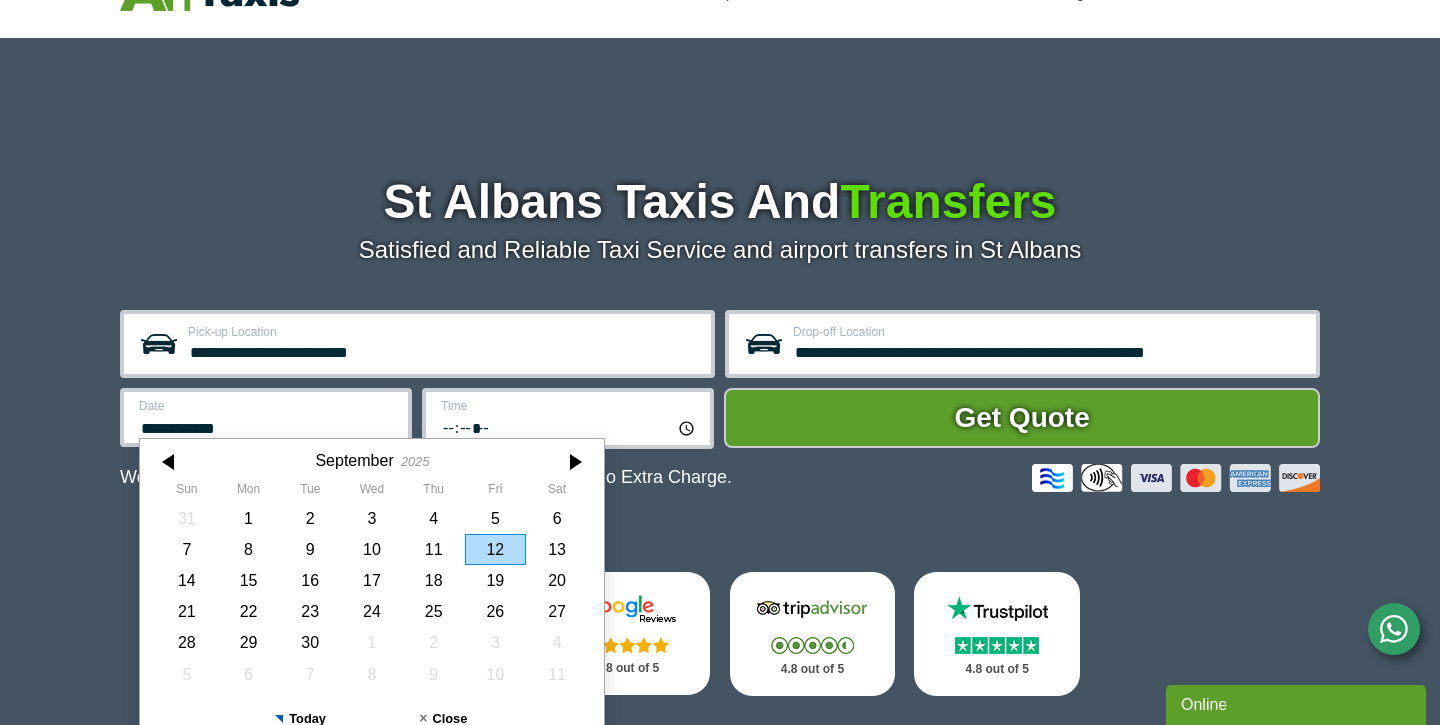 click at bounding box center [574, 462] 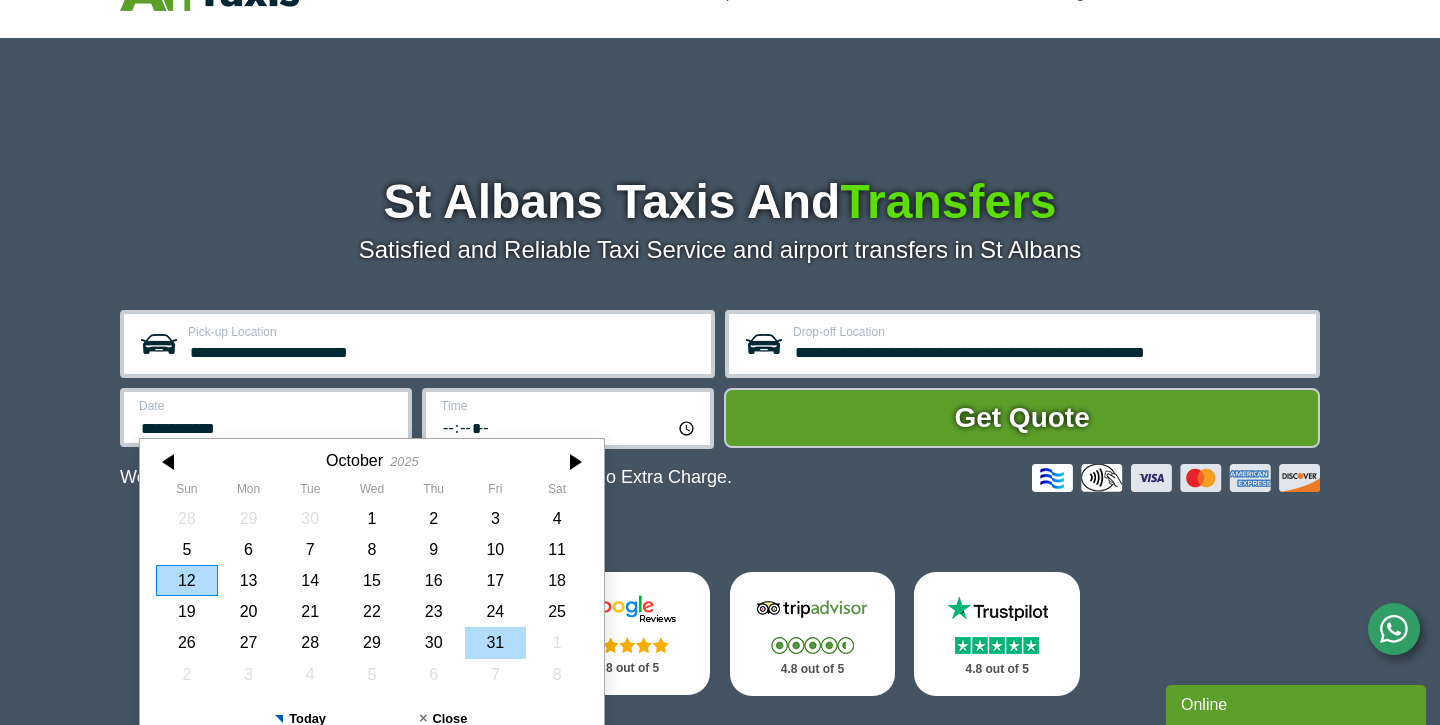 click on "31" at bounding box center [496, 642] 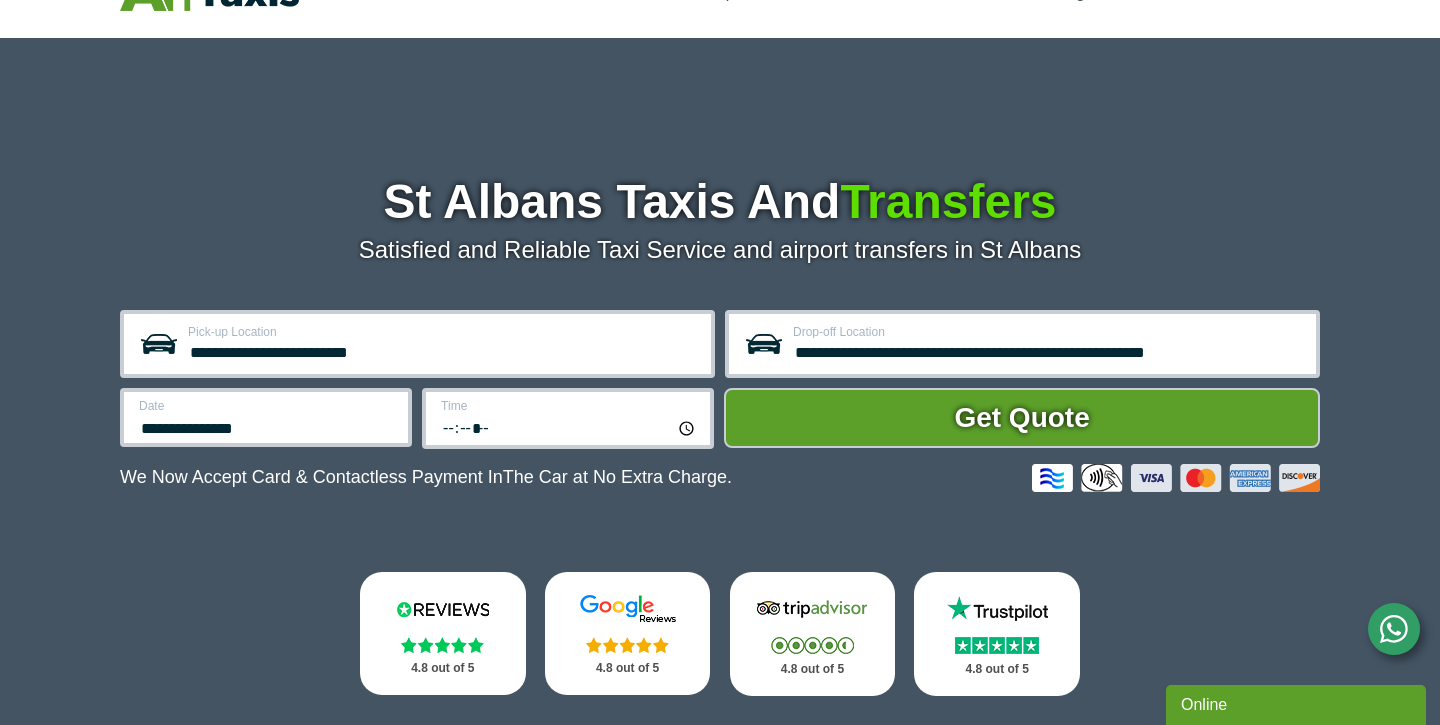click on "*****" at bounding box center (569, 427) 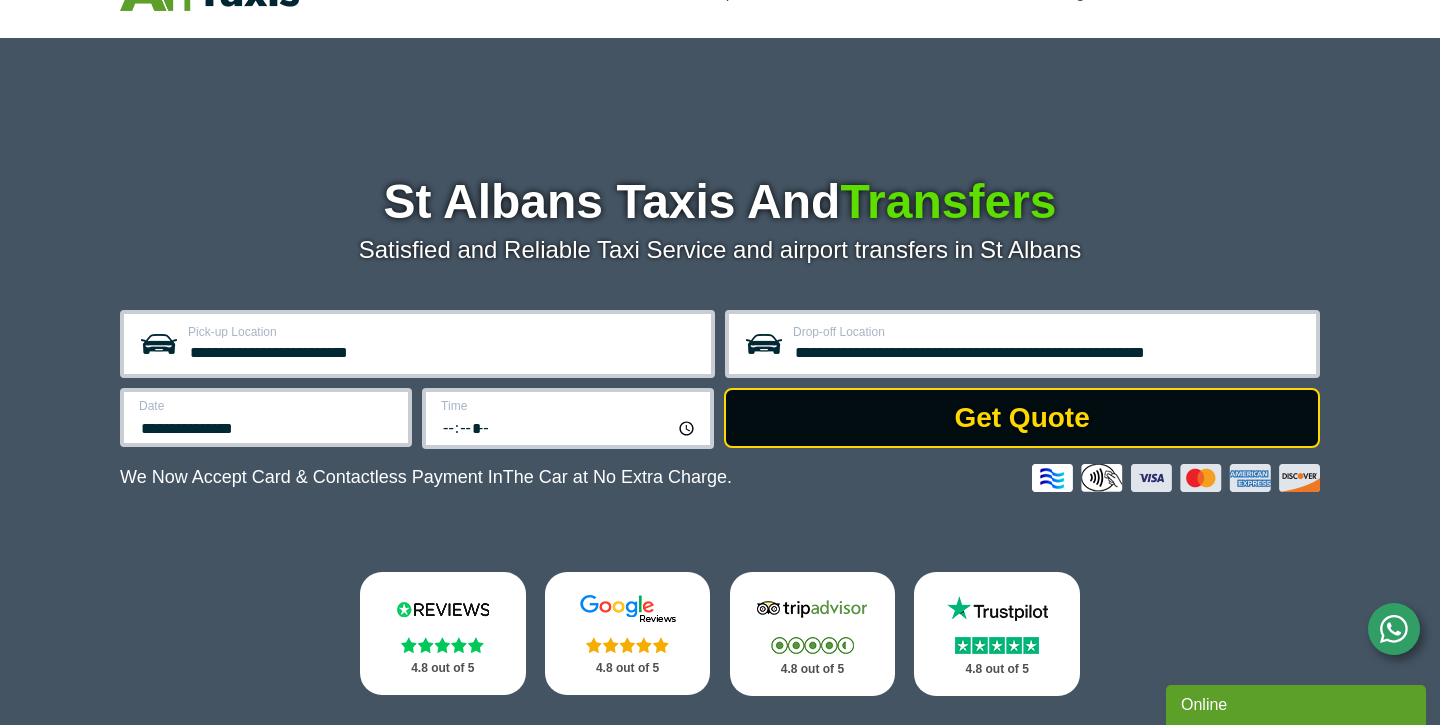 click on "Get Quote" at bounding box center (1022, 418) 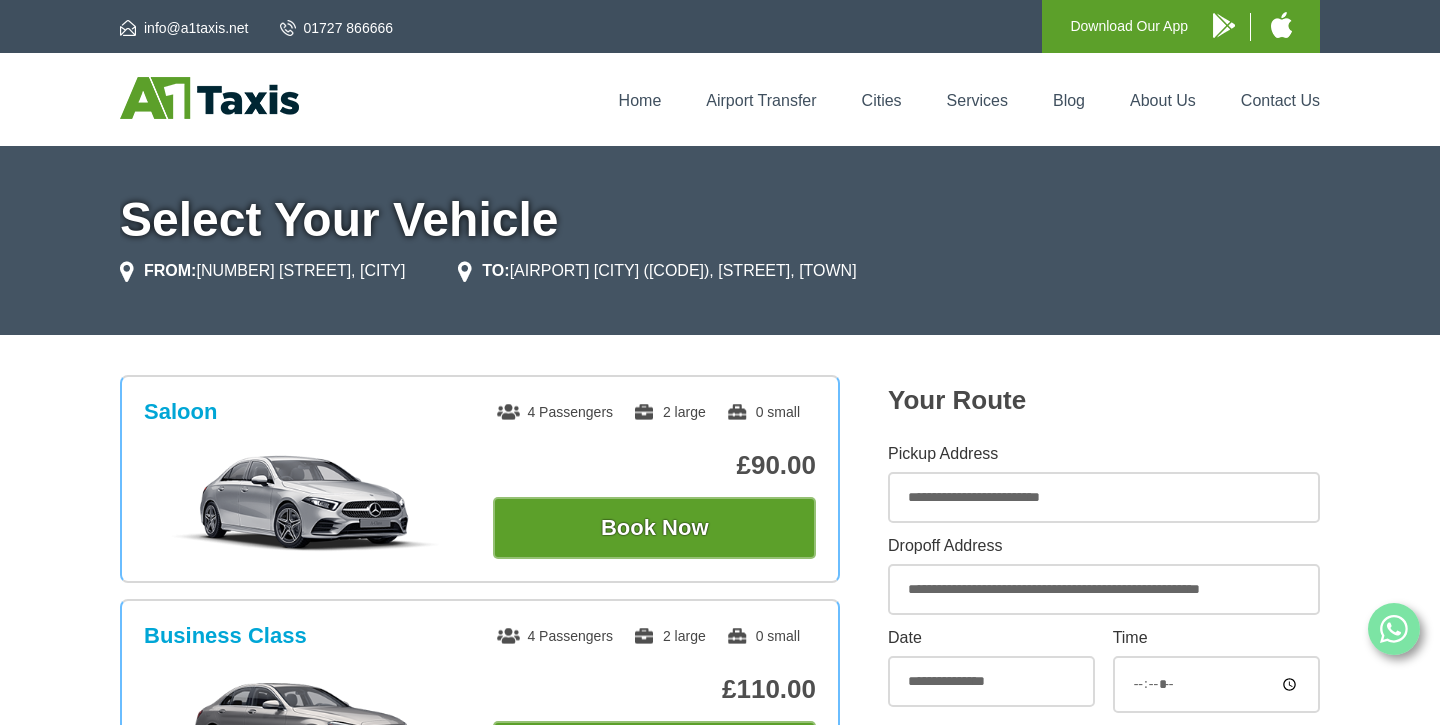scroll, scrollTop: 0, scrollLeft: 0, axis: both 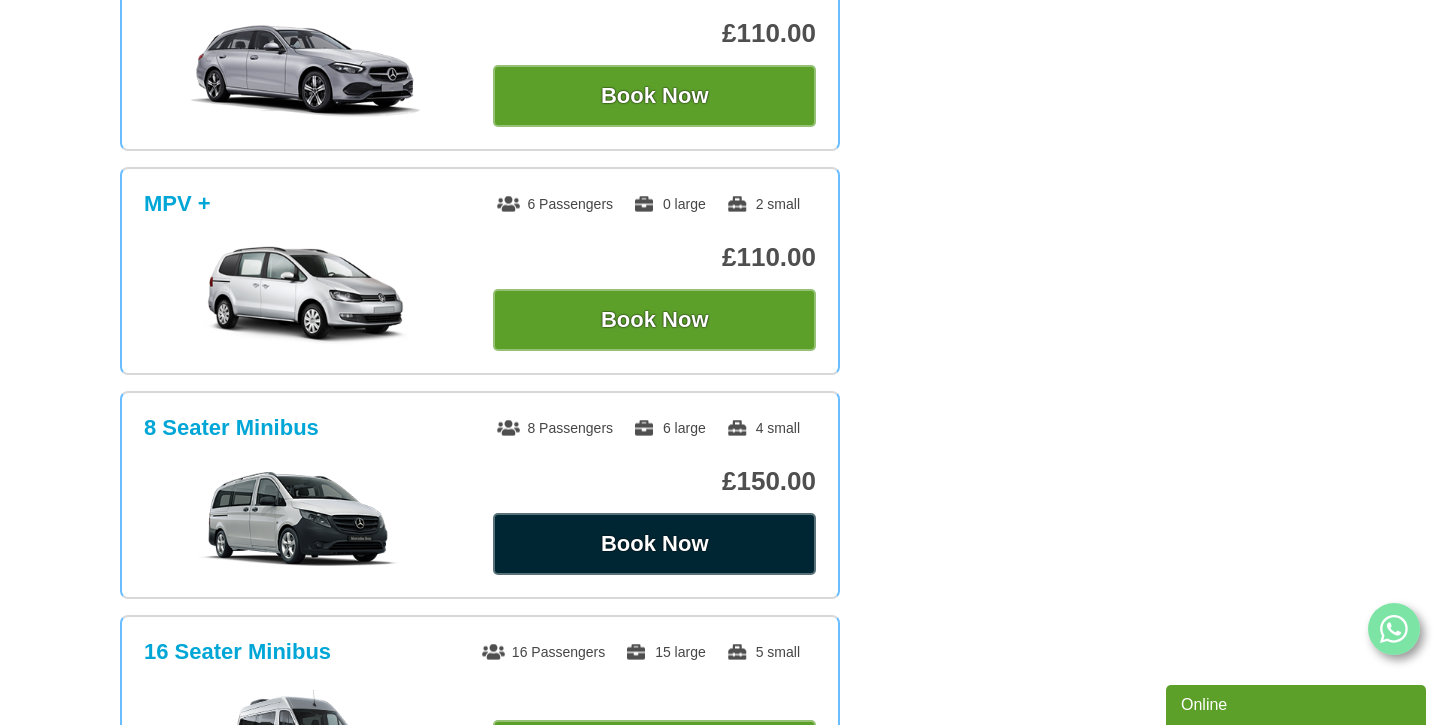 click on "Book Now" at bounding box center [654, 544] 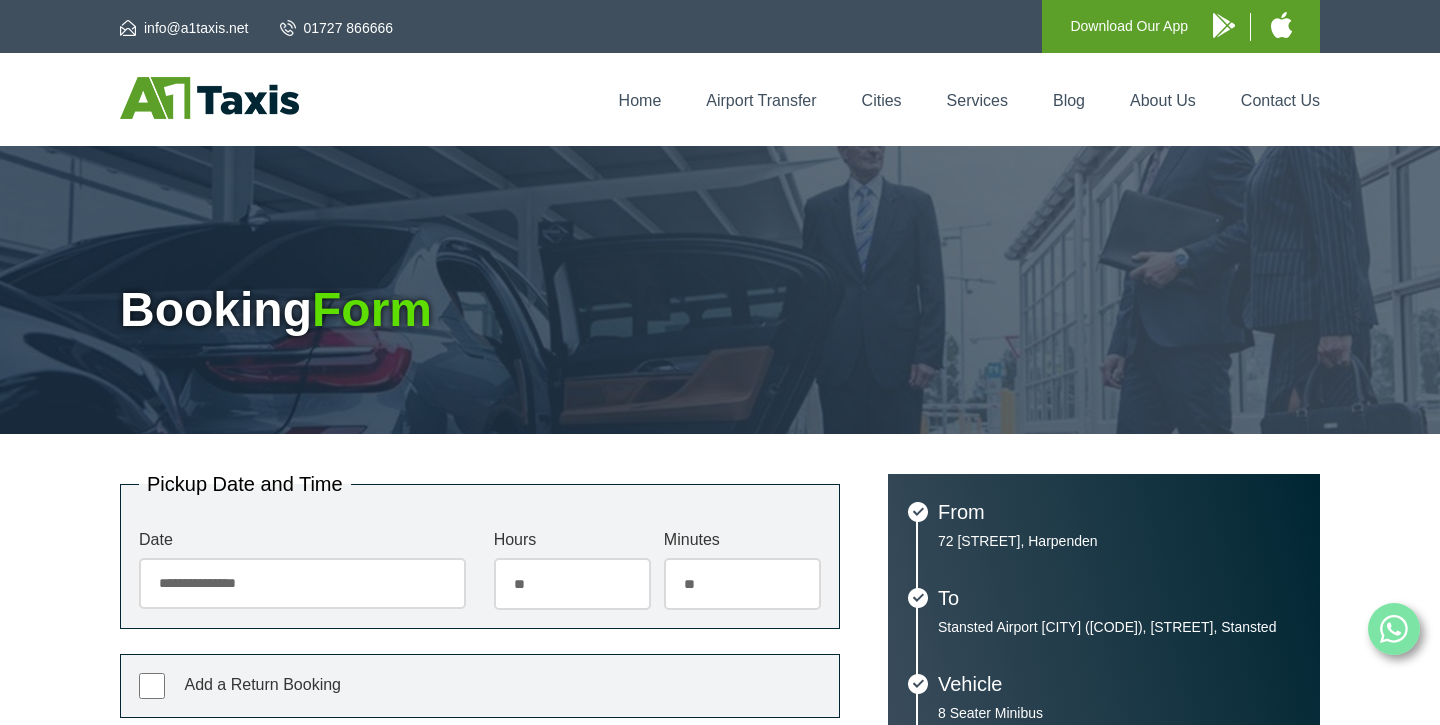 scroll, scrollTop: 0, scrollLeft: 0, axis: both 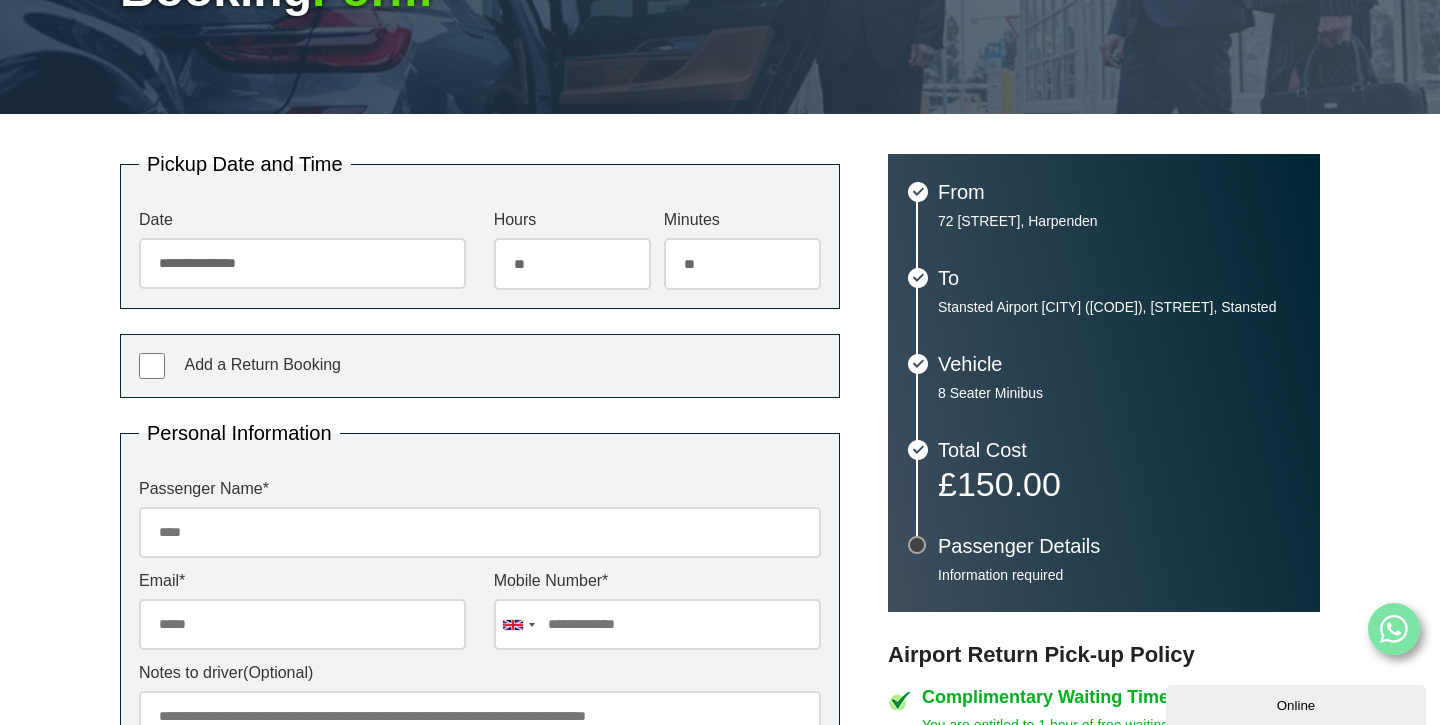 click on "**
**
**
**
**
**
**
**
** ** ** ** ** ** ** ** ** ** ** ** ** ** **" at bounding box center [572, 264] 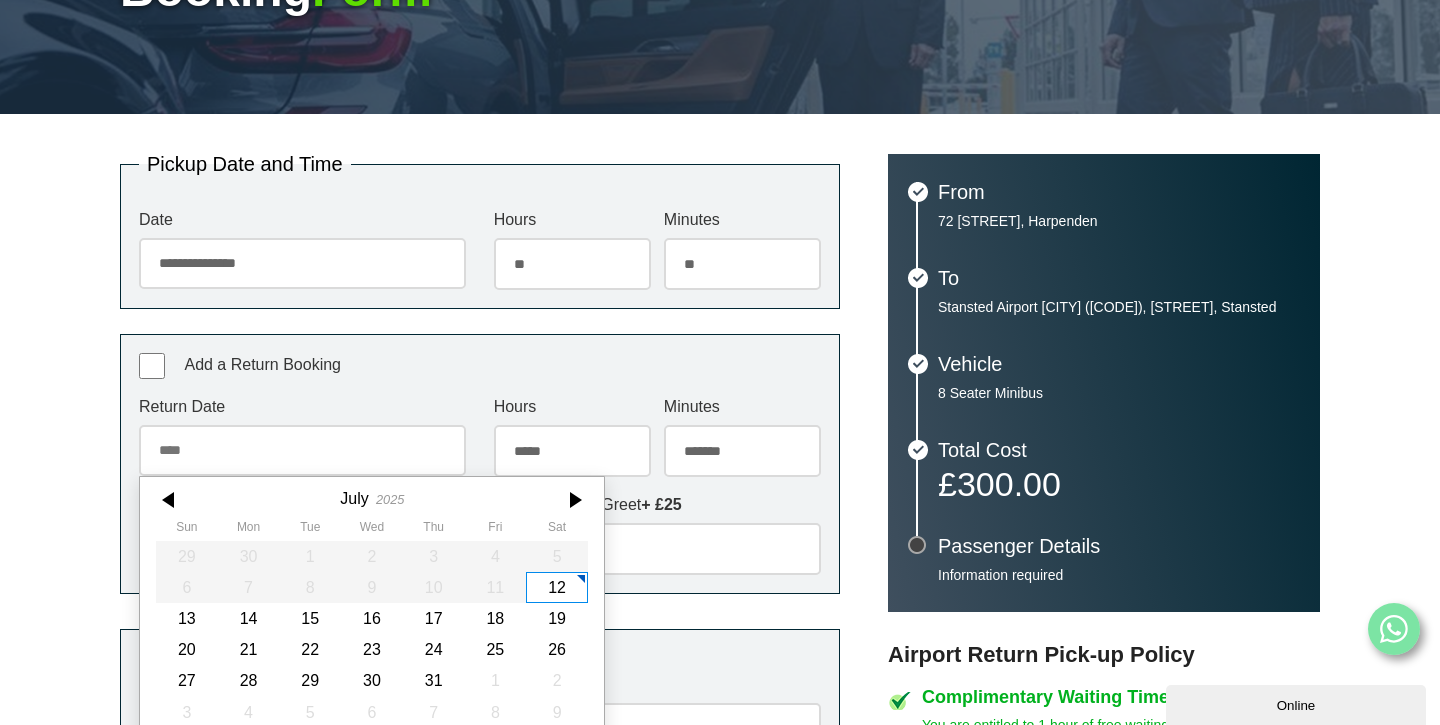 click on "Return Date" at bounding box center (302, 450) 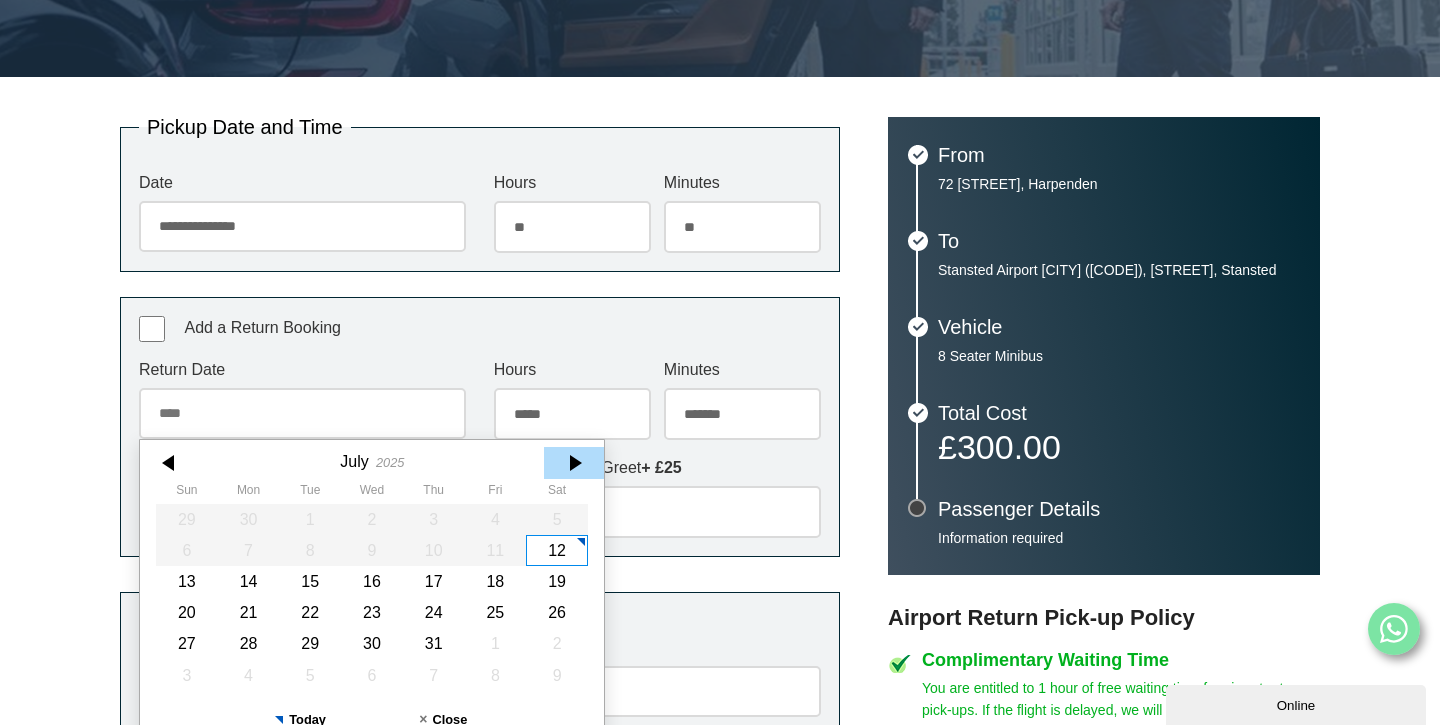 click at bounding box center [574, 463] 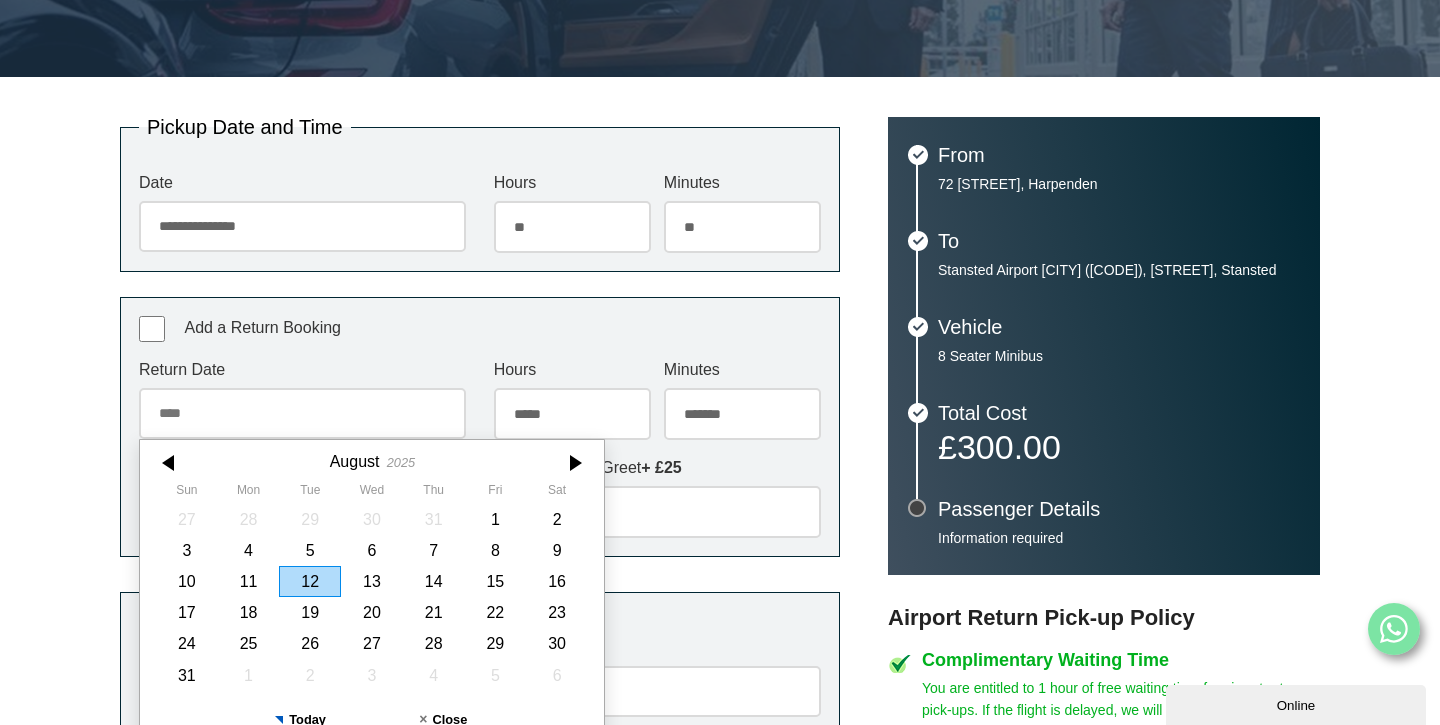 click at bounding box center [574, 463] 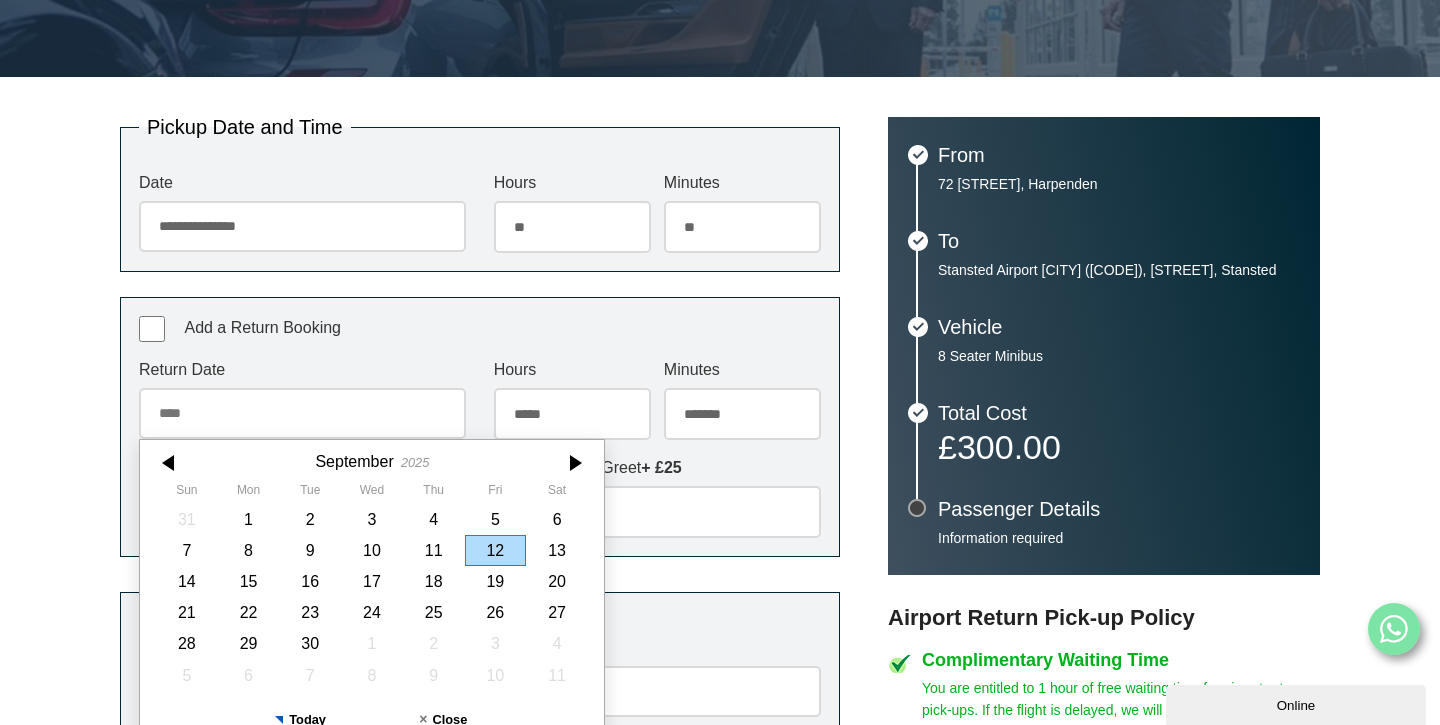 click at bounding box center [574, 463] 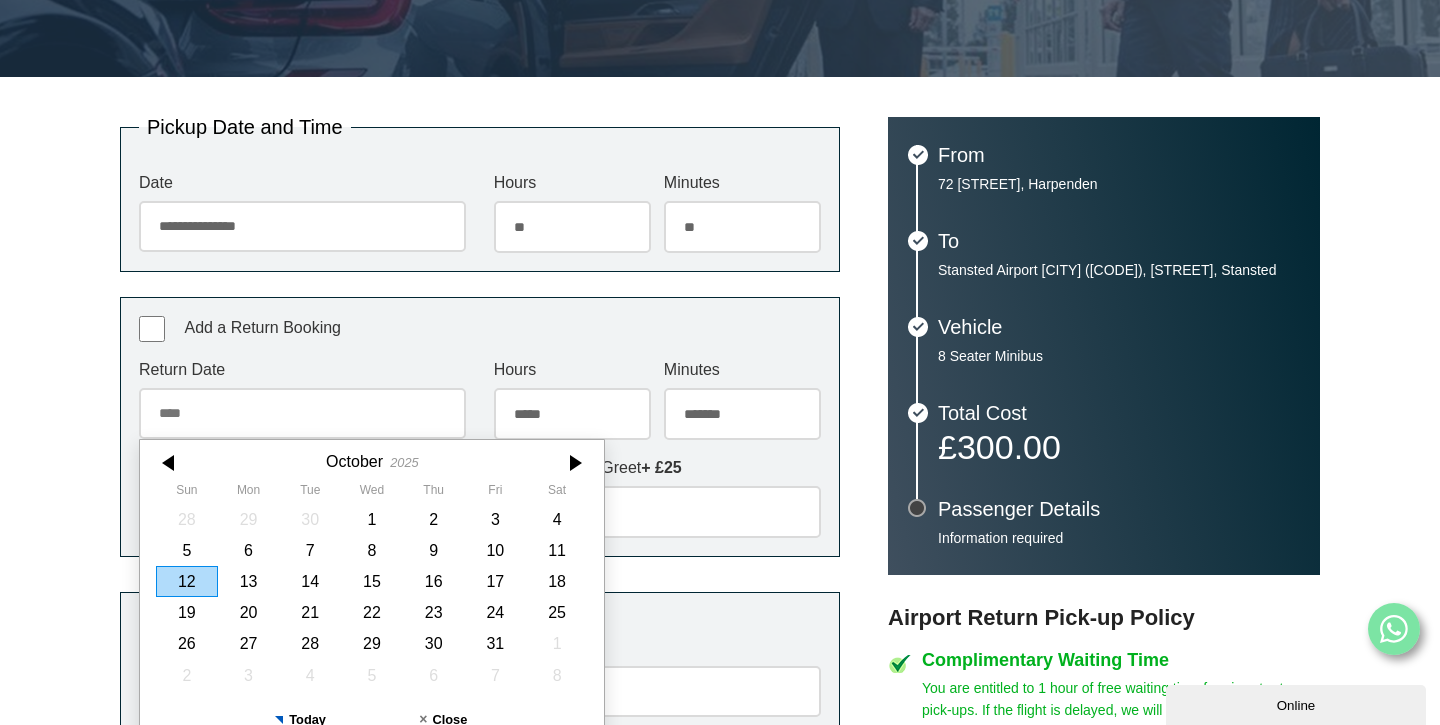 click at bounding box center (574, 463) 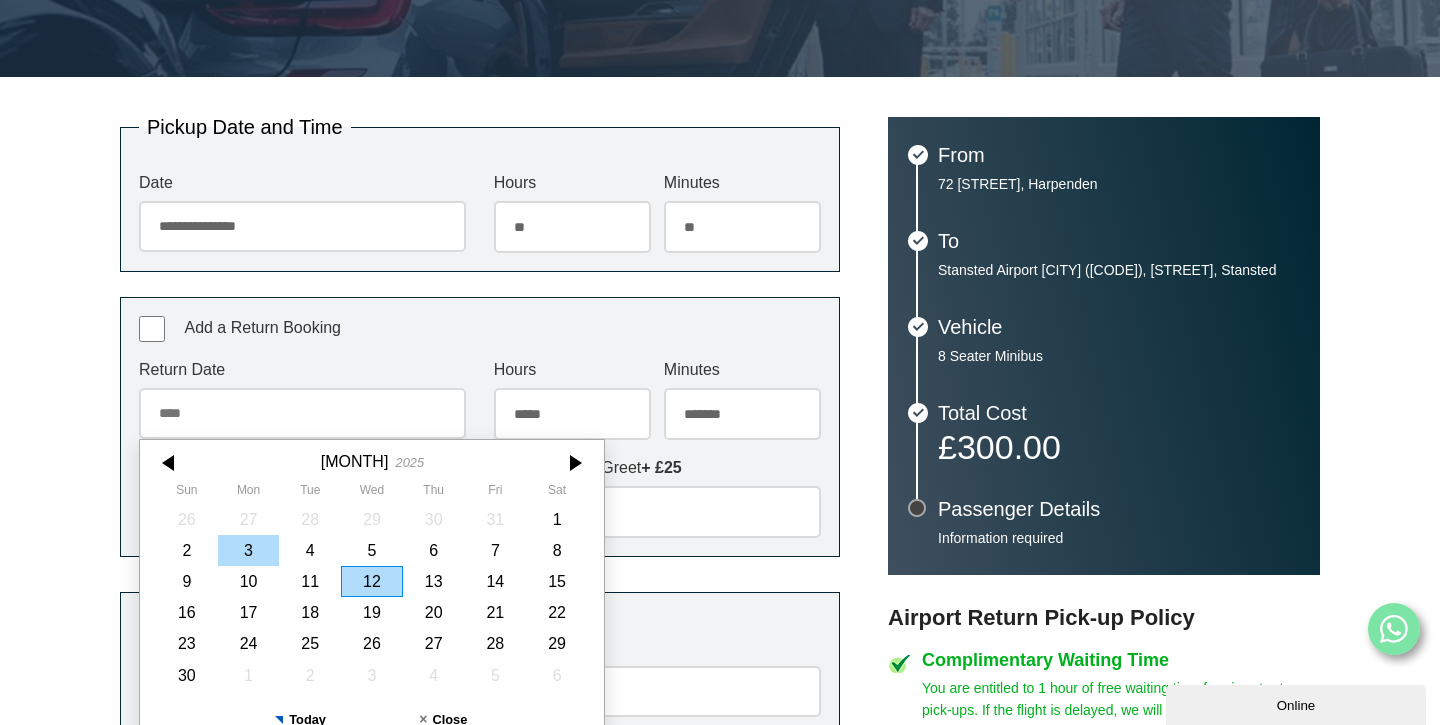 click on "3" at bounding box center (249, 550) 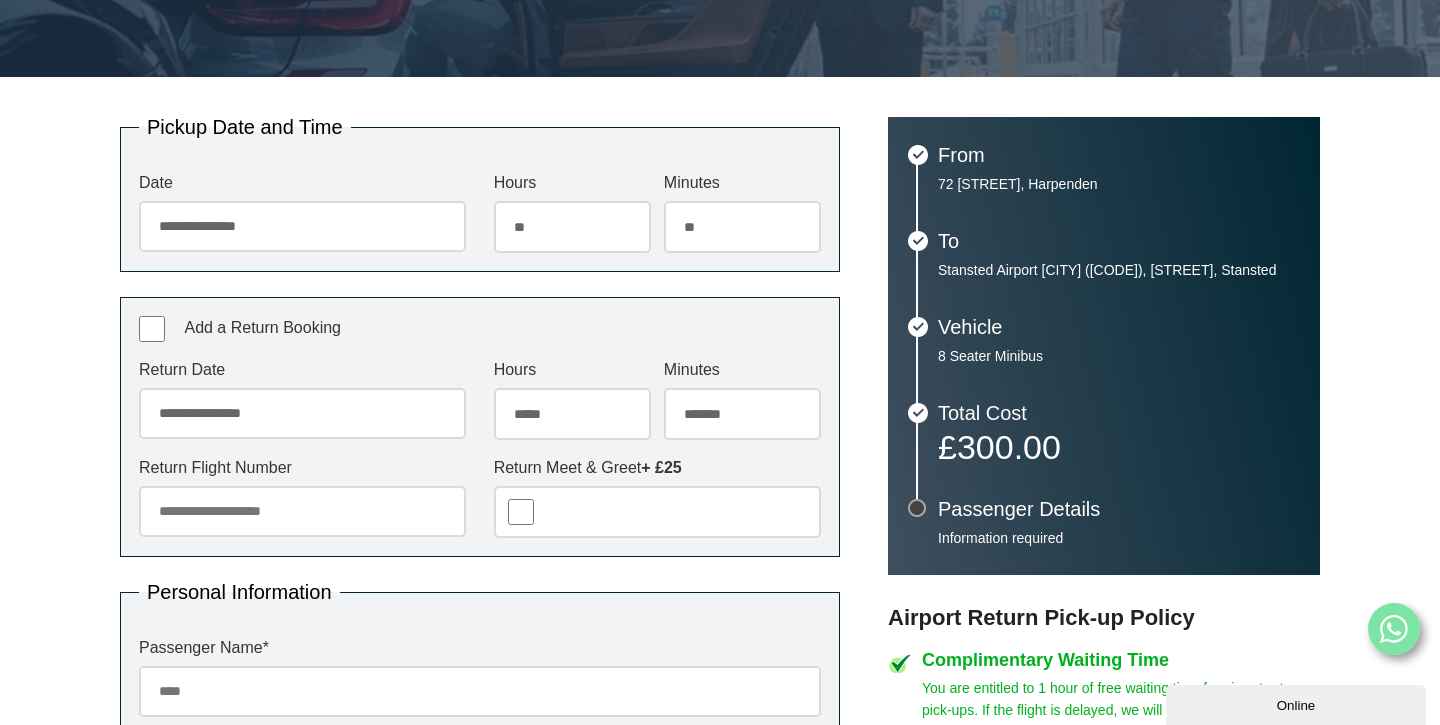 click on "*****
**
**
**
**
**
**
** ** ** ** ** ** ** ** ** ** ** ** ** ** ** ** ** **" at bounding box center (572, 414) 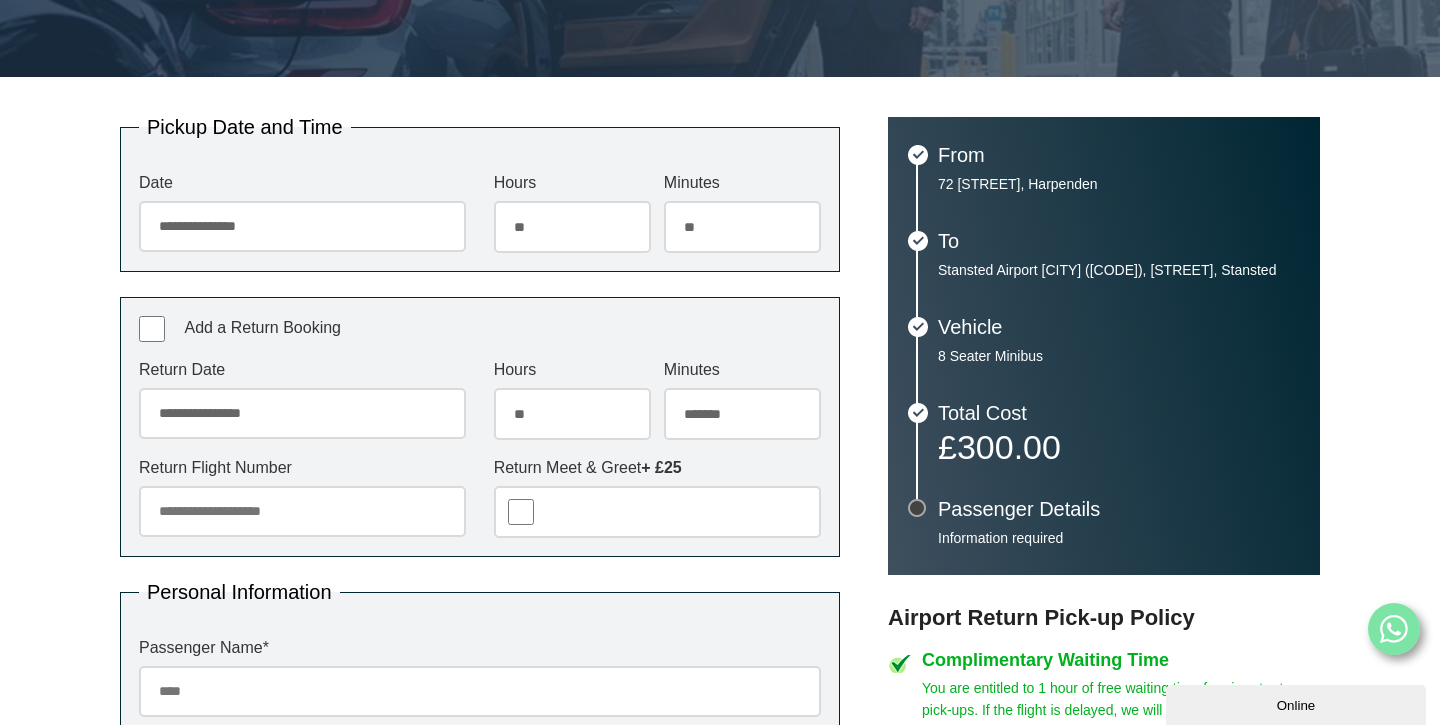 click on "*******
**
**
**
**
**
**
** ** ** ** ** ** ** ** ** ** ** ** ** ** ** ** ** ** ** ** ** ** ** ** ** ** **" at bounding box center [742, 414] 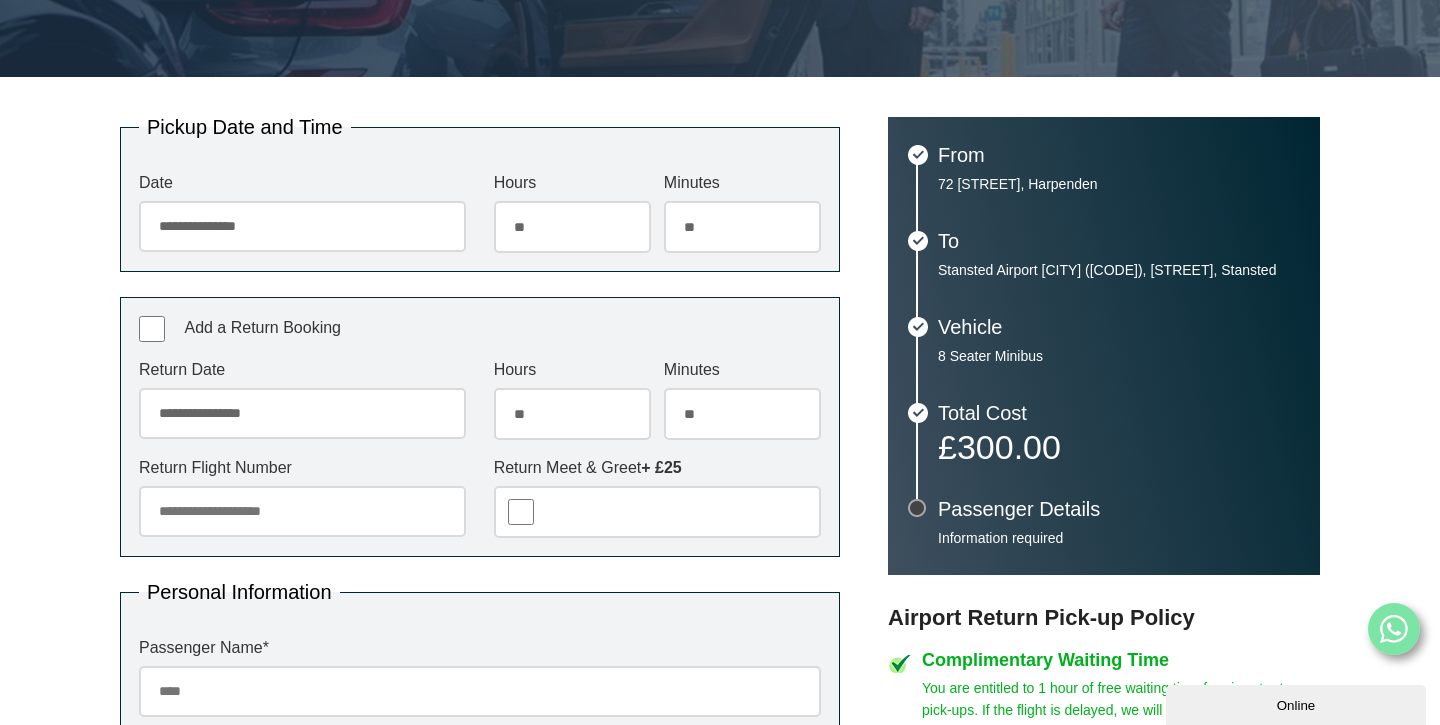 click on "Return Meet & Greet  + £25" at bounding box center (657, 468) 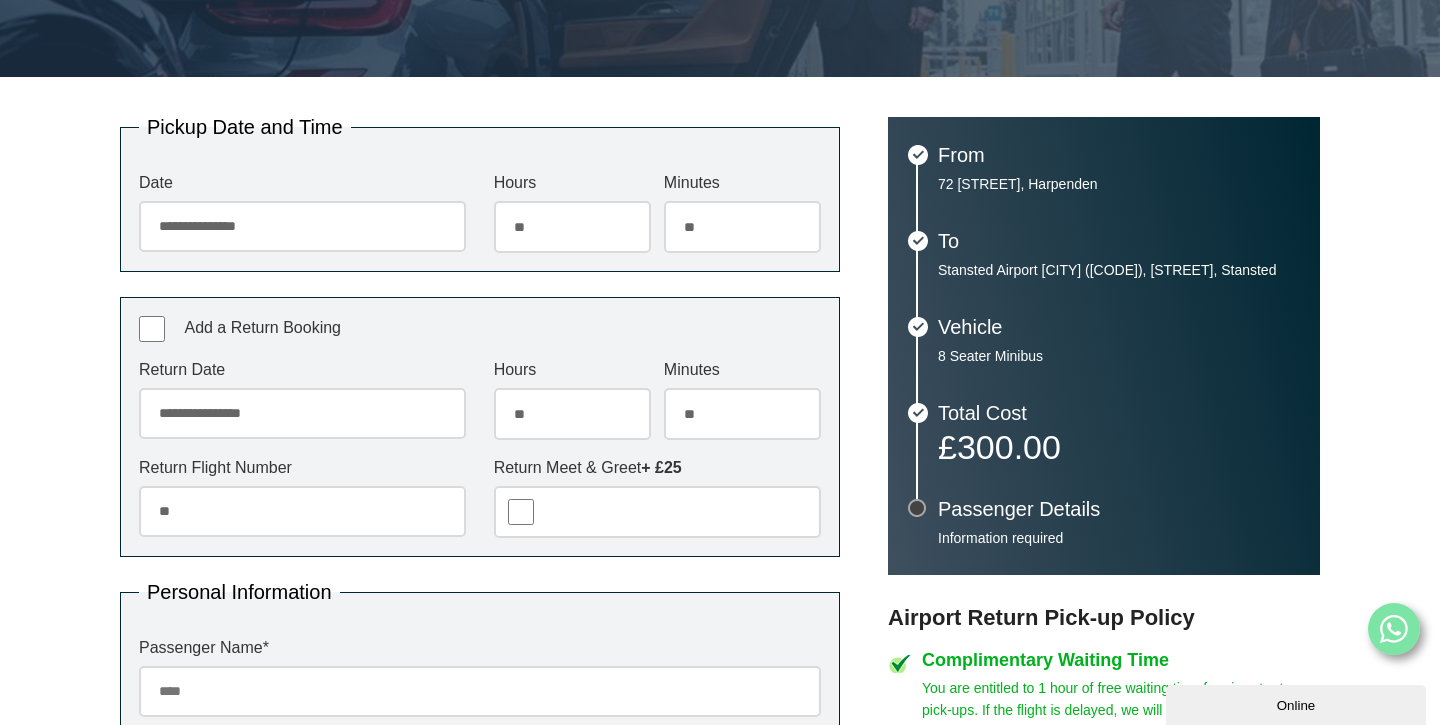 type on "*" 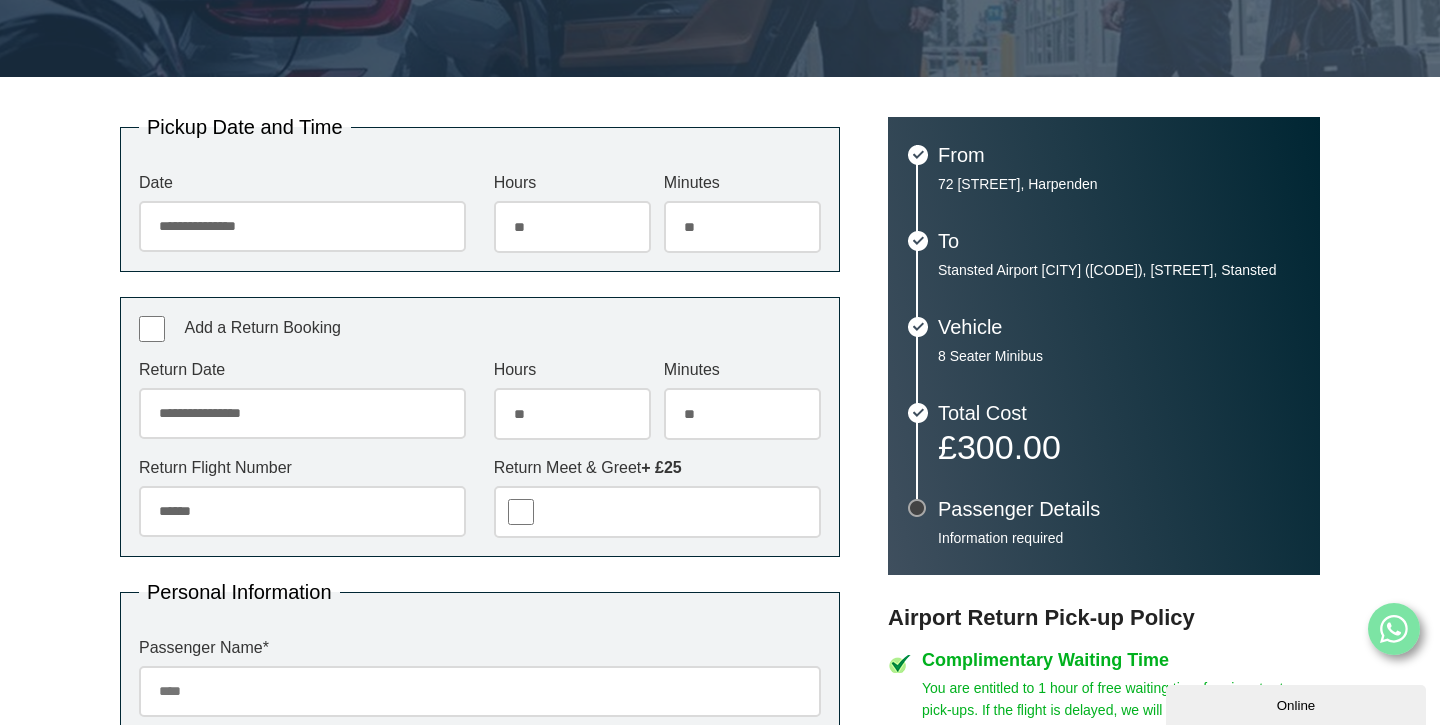 type on "******" 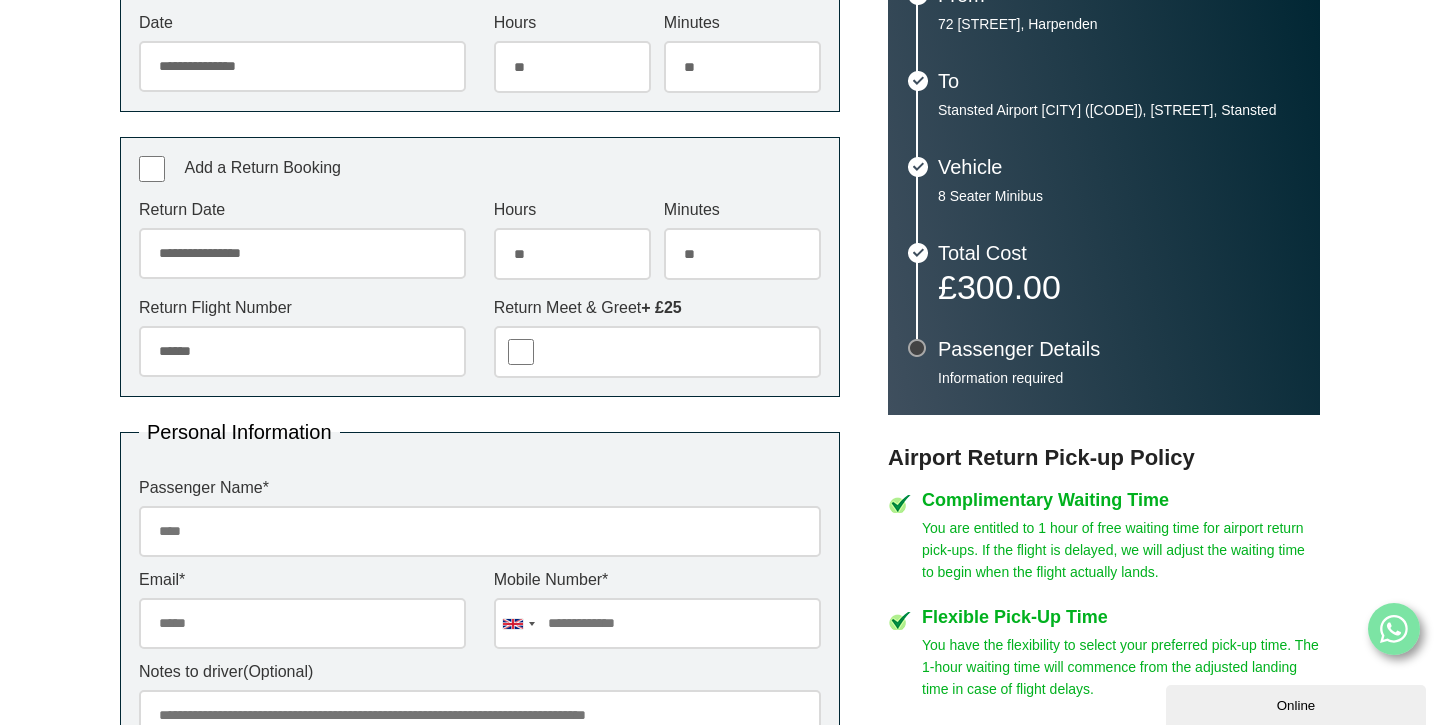 scroll, scrollTop: 518, scrollLeft: 0, axis: vertical 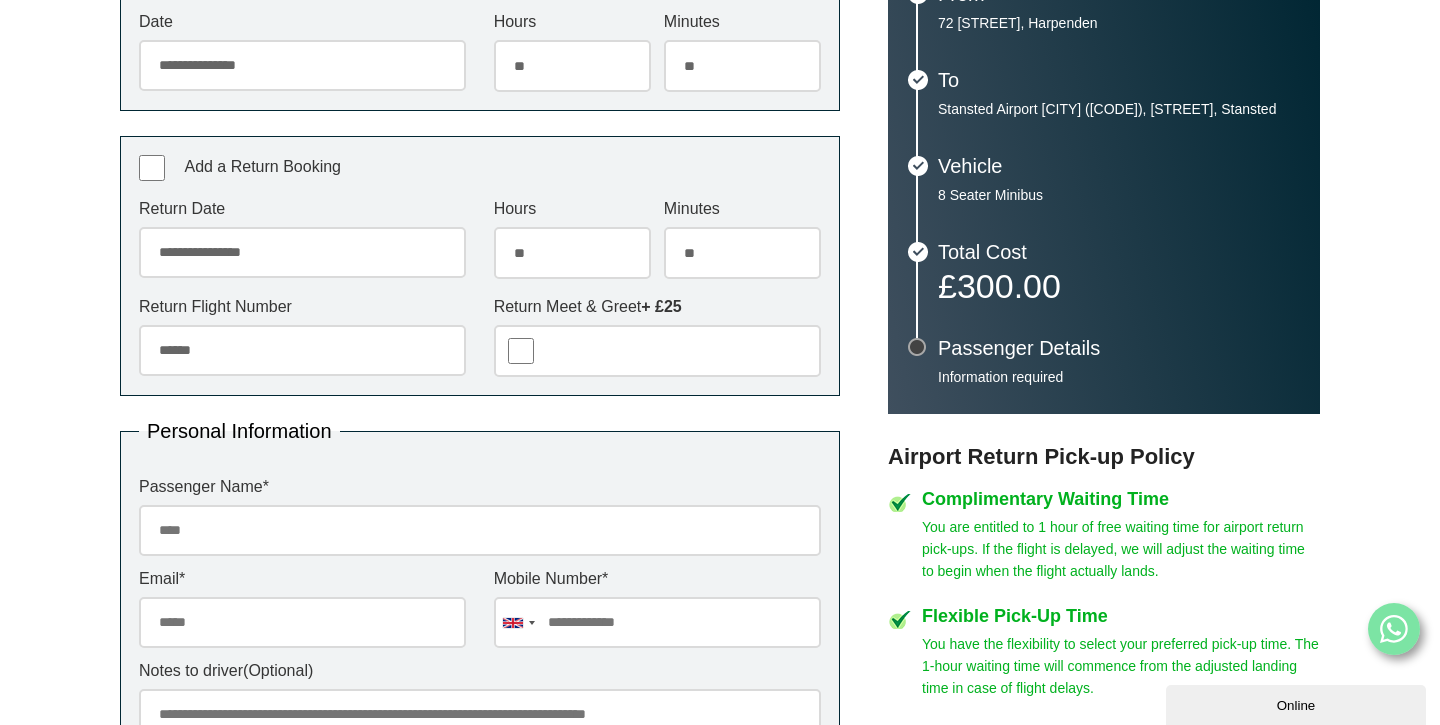 click on "Passenger Name  *" at bounding box center [480, 530] 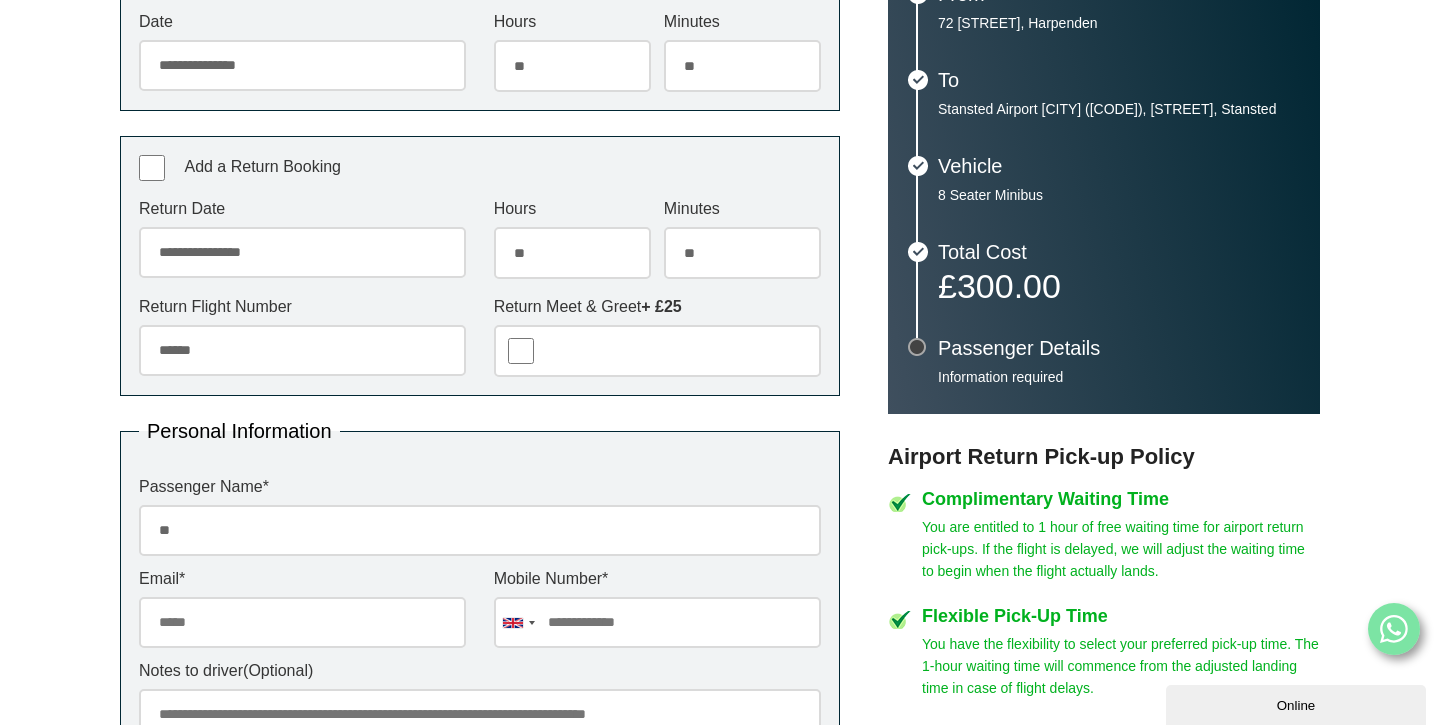 type on "*" 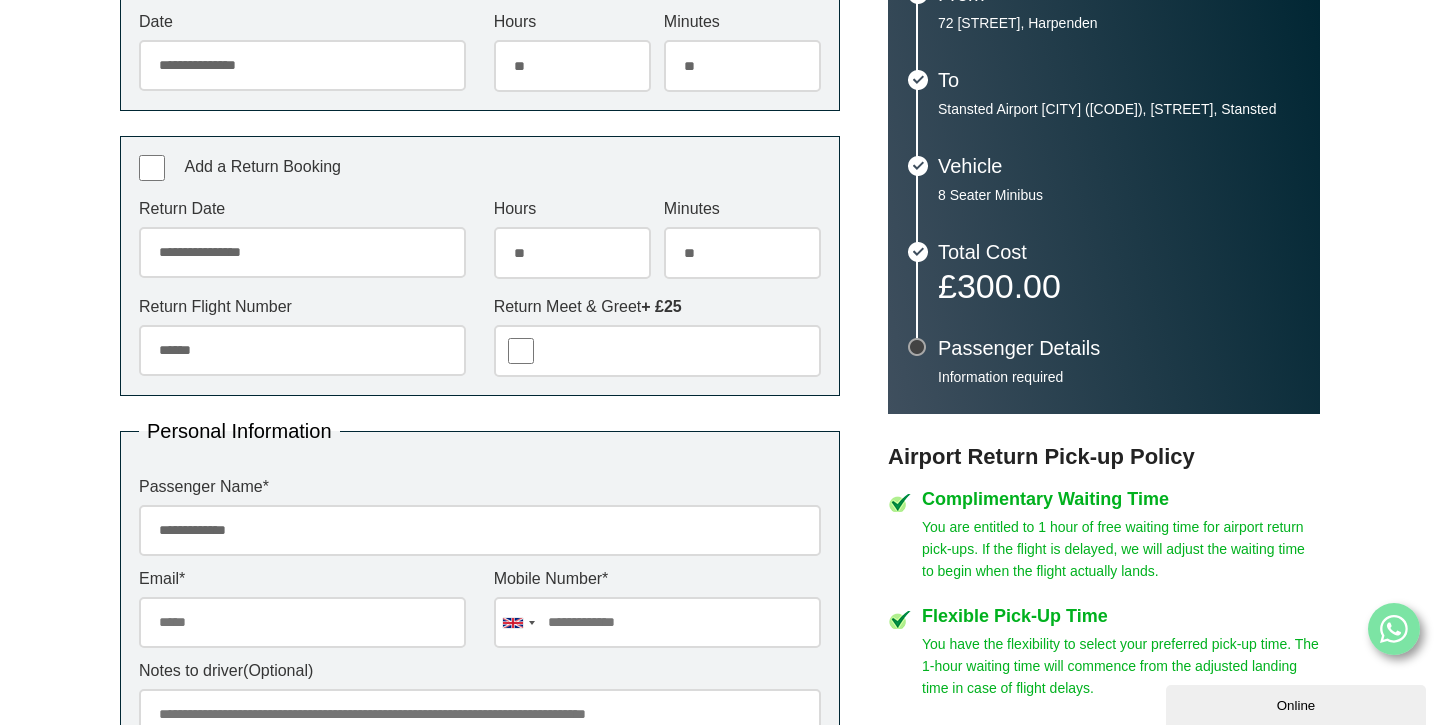 type on "**********" 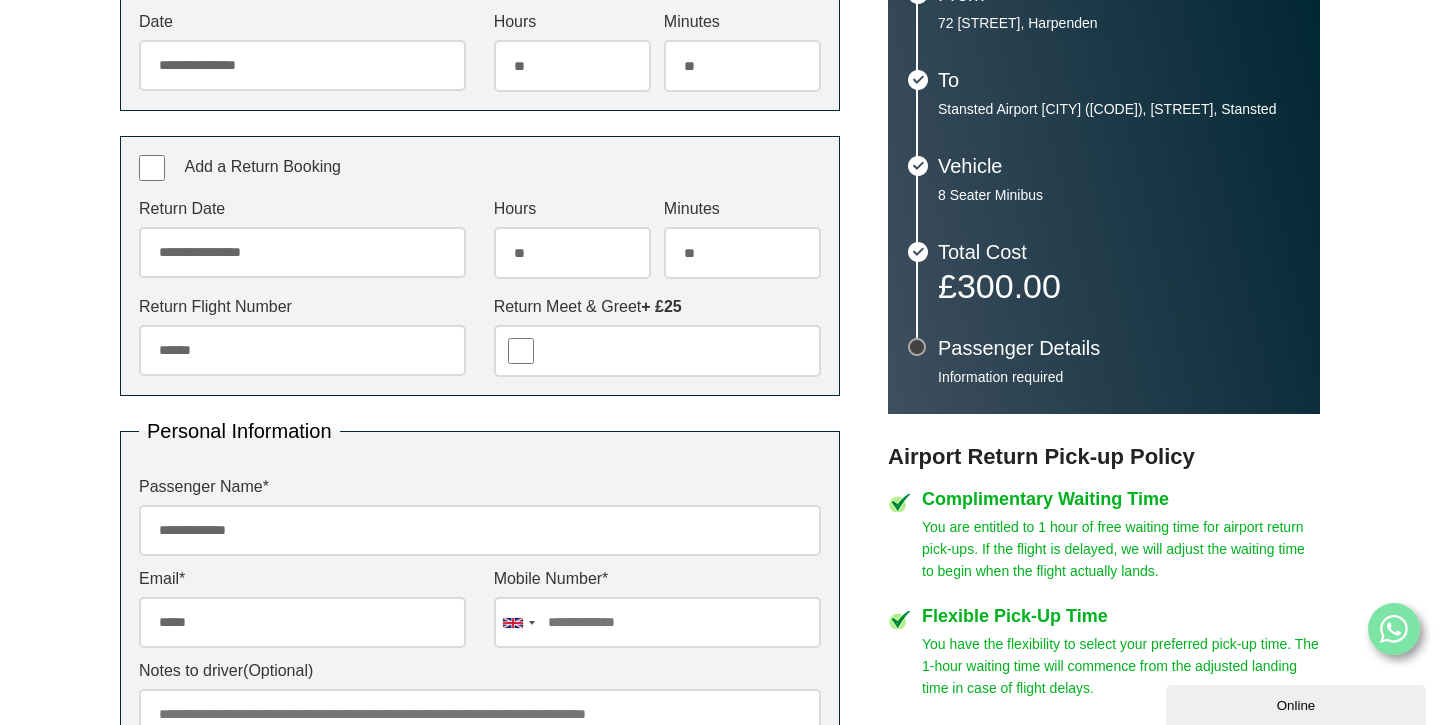 type on "**********" 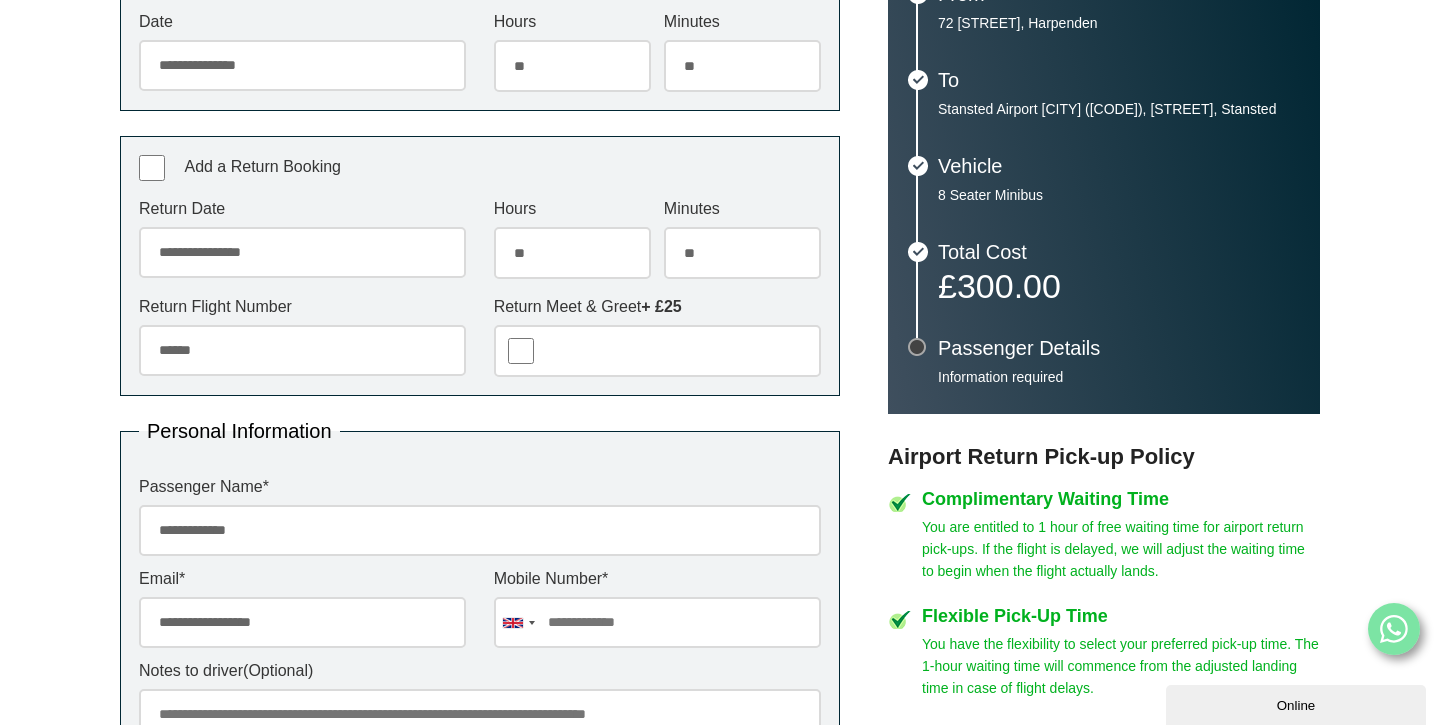 click at bounding box center (657, 622) 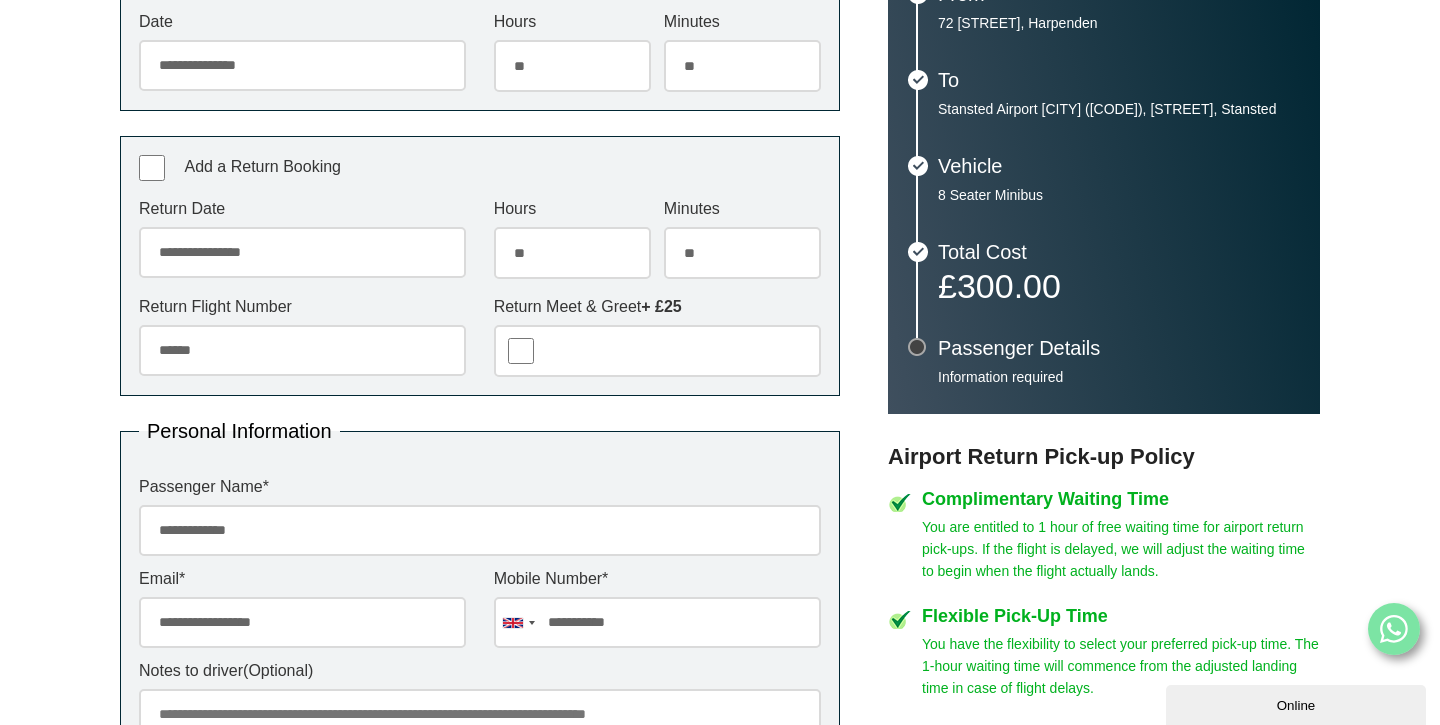 click on "Notes to driver  (Optional)" at bounding box center [480, 703] 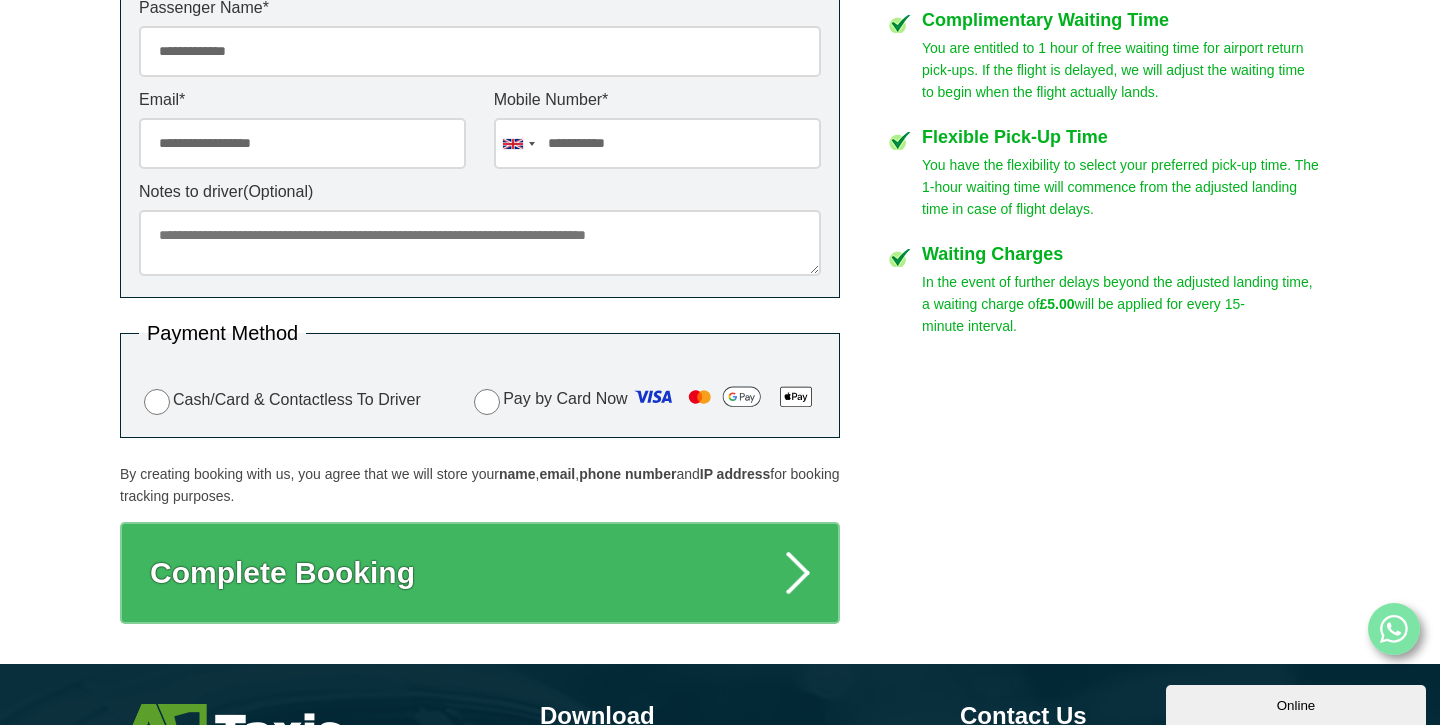 scroll, scrollTop: 998, scrollLeft: 0, axis: vertical 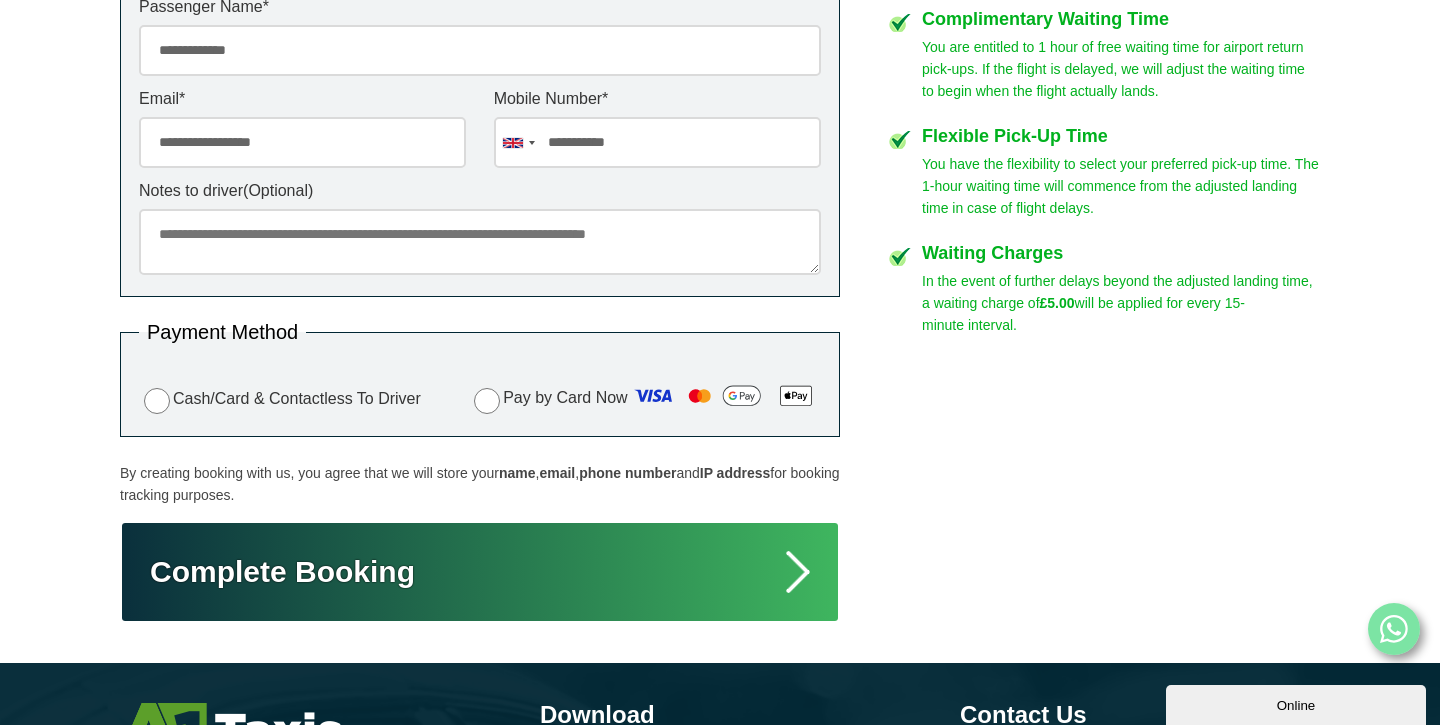 click on "Complete Booking" at bounding box center (480, 572) 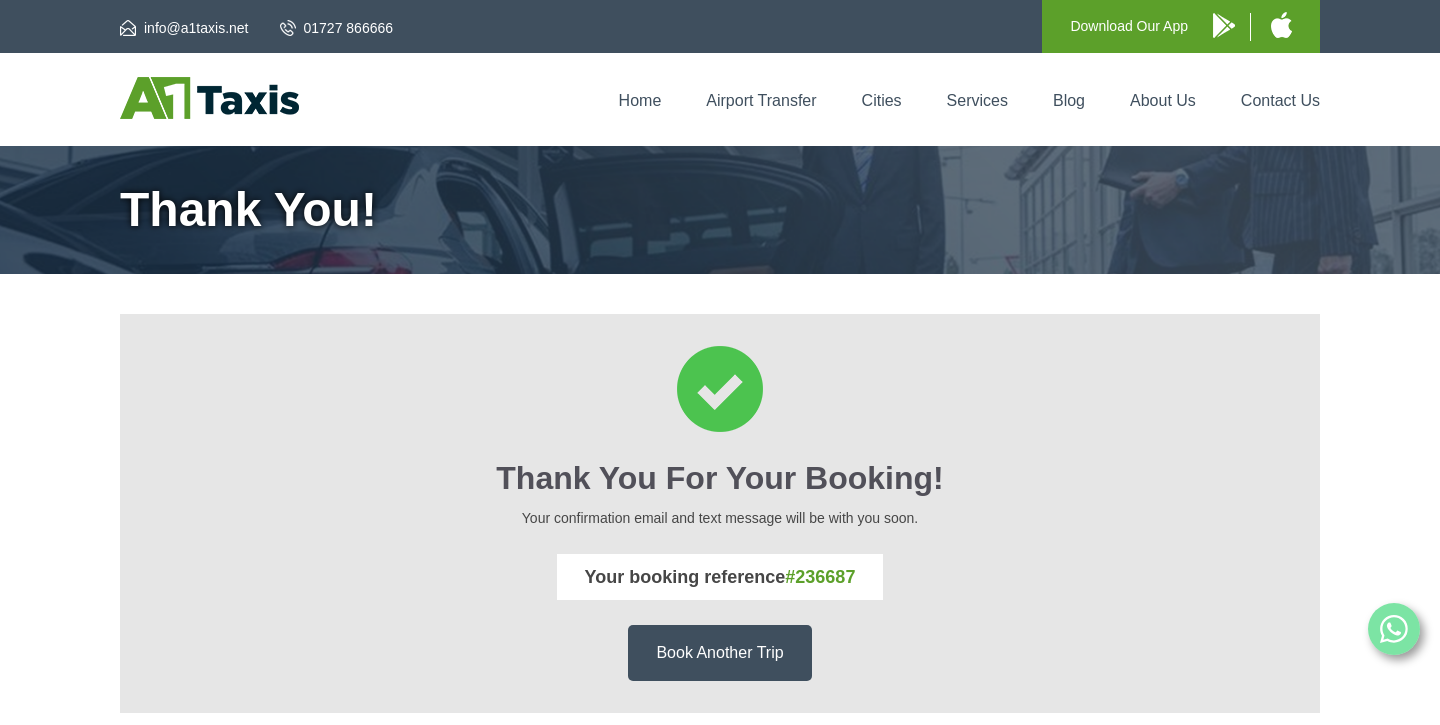 scroll, scrollTop: 0, scrollLeft: 0, axis: both 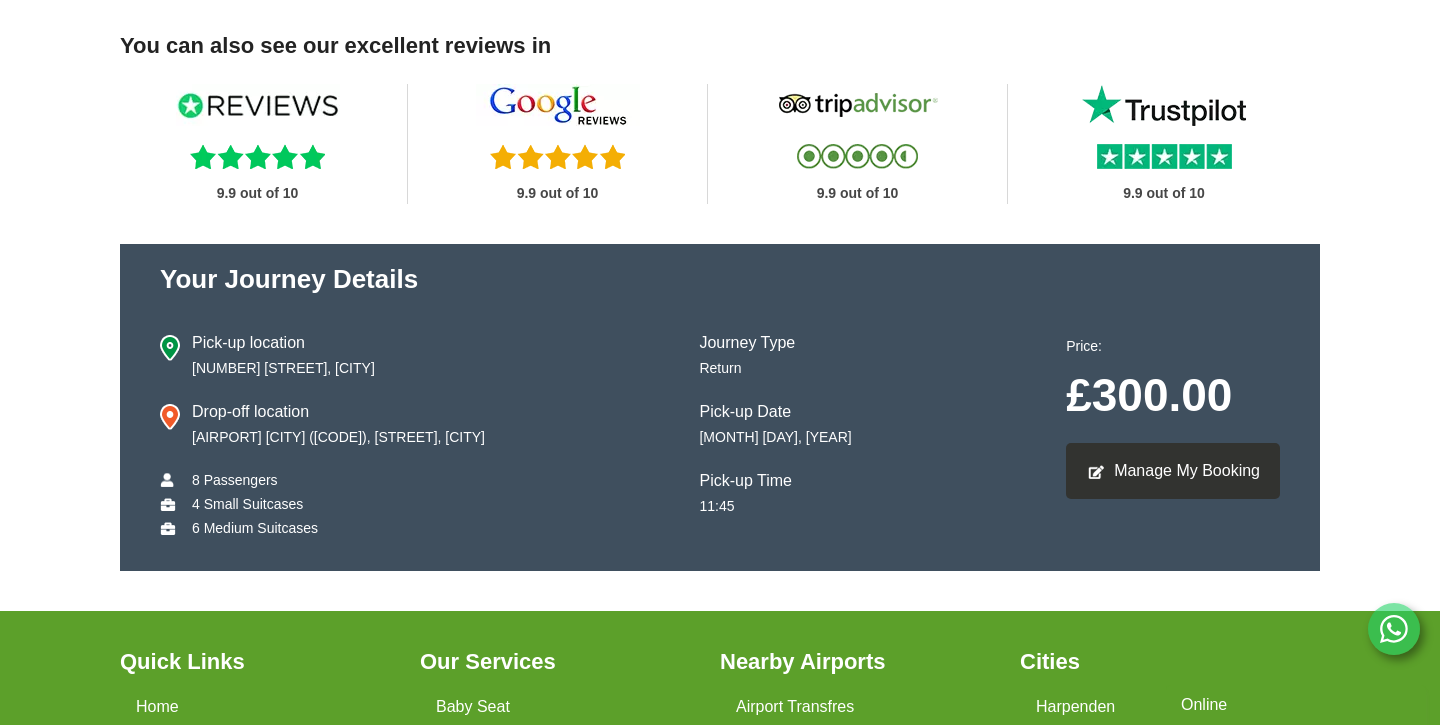 click on "Manage My Booking" at bounding box center [1173, 471] 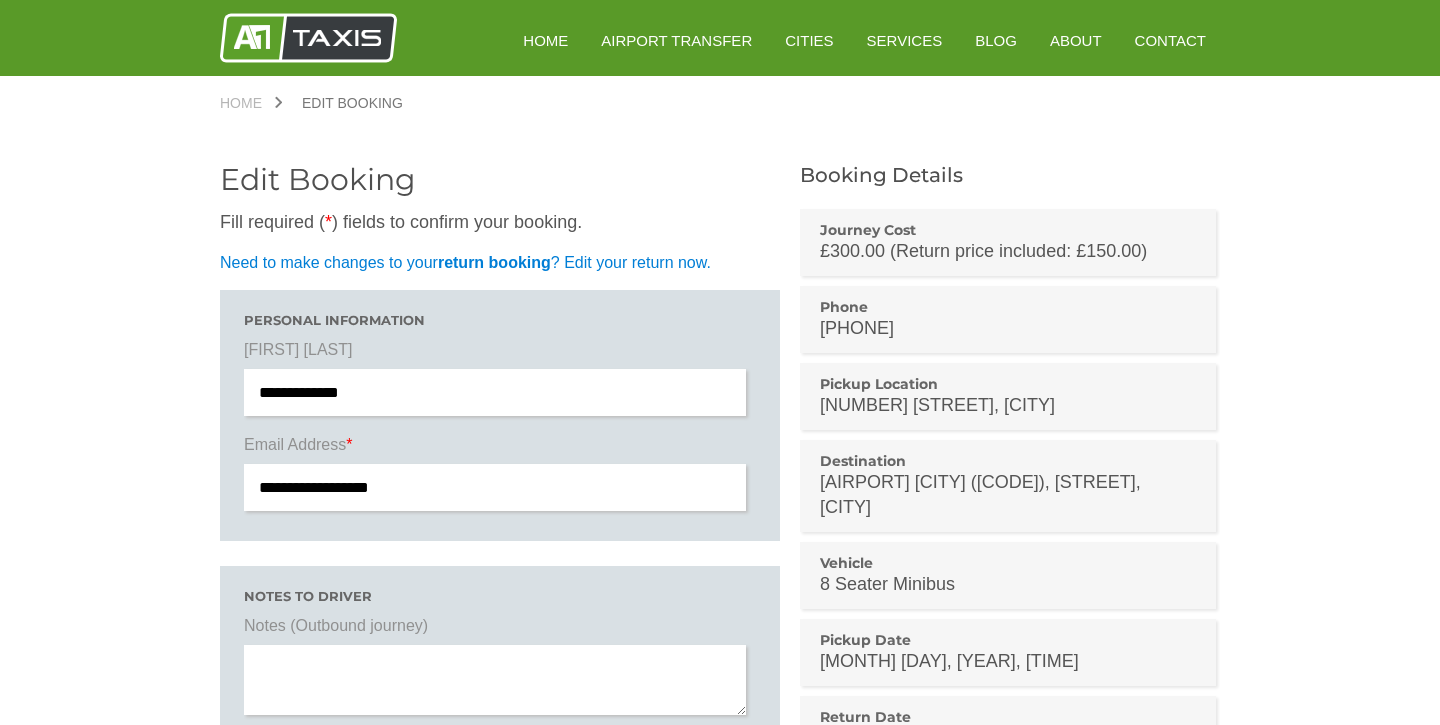 scroll, scrollTop: 0, scrollLeft: 0, axis: both 